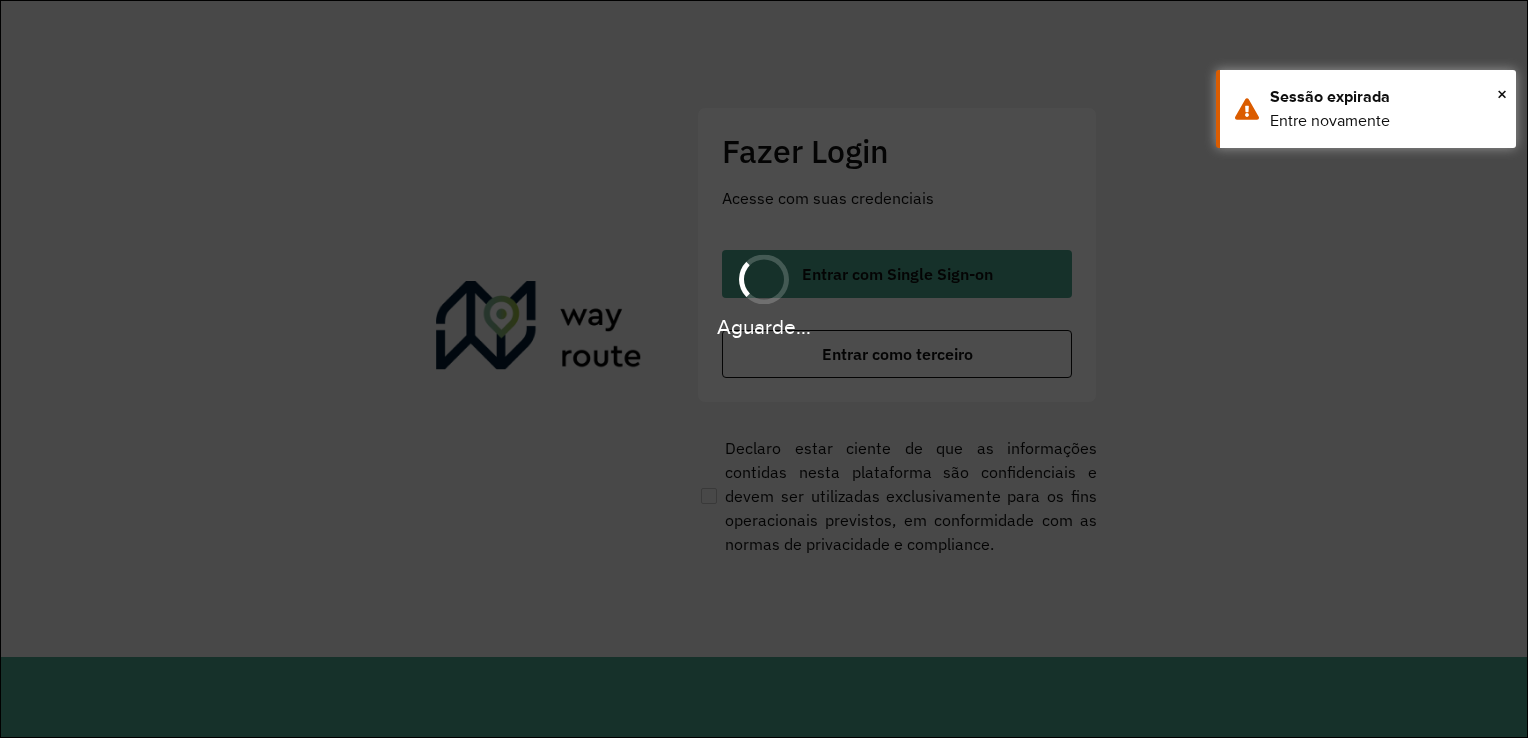 scroll, scrollTop: 0, scrollLeft: 0, axis: both 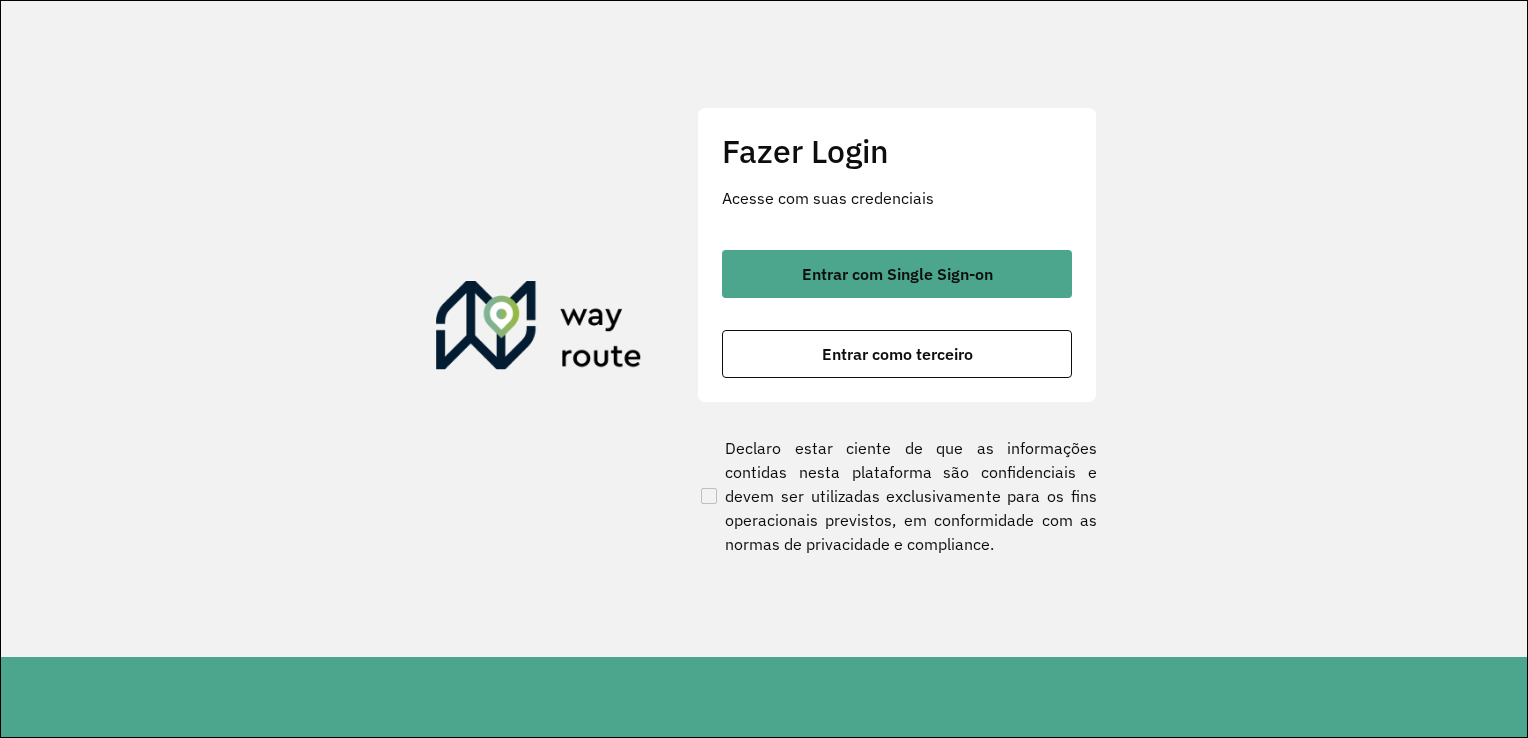 click on "Fazer Login Acesse com suas credenciais    Entrar com Single Sign-on    Entrar como terceiro" 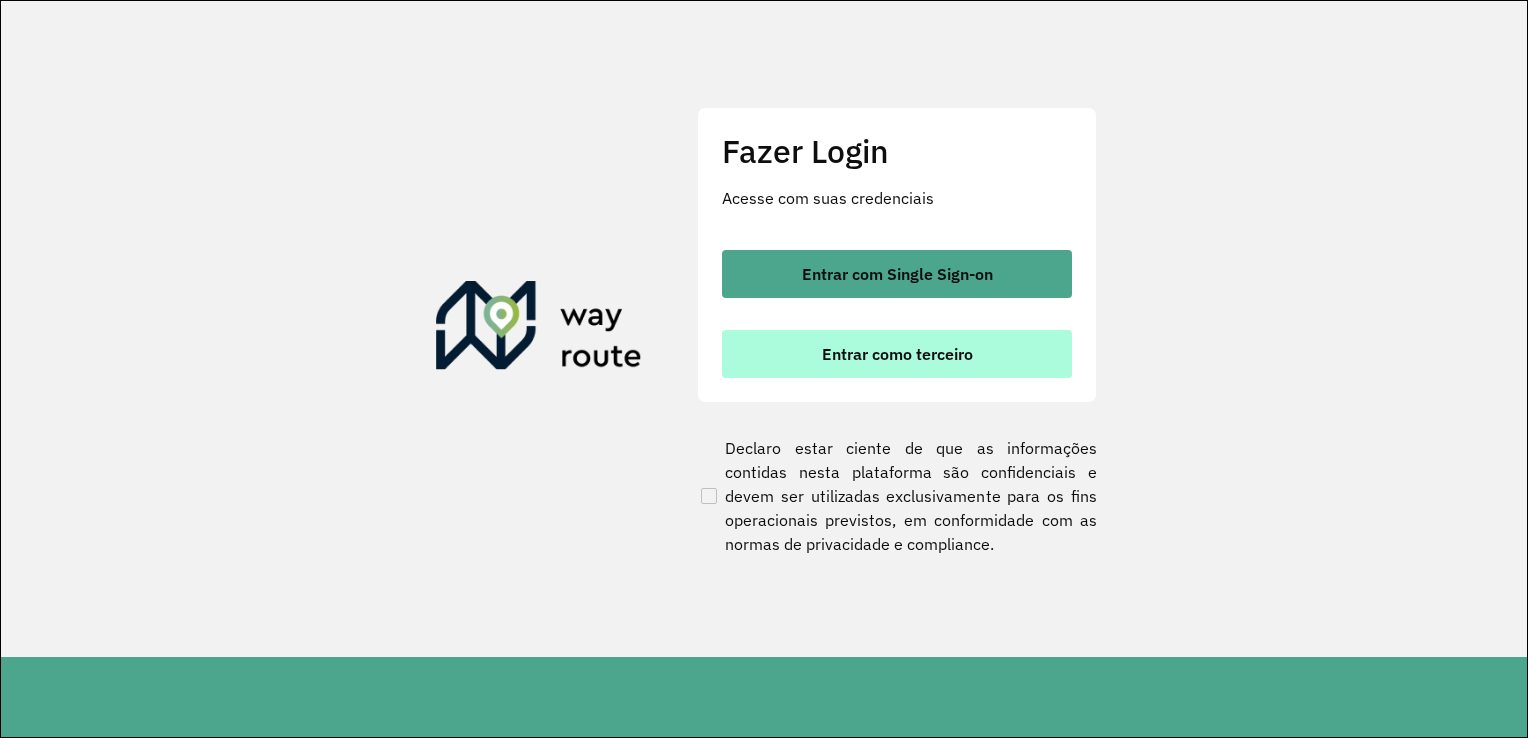 click on "Entrar como terceiro" at bounding box center [897, 354] 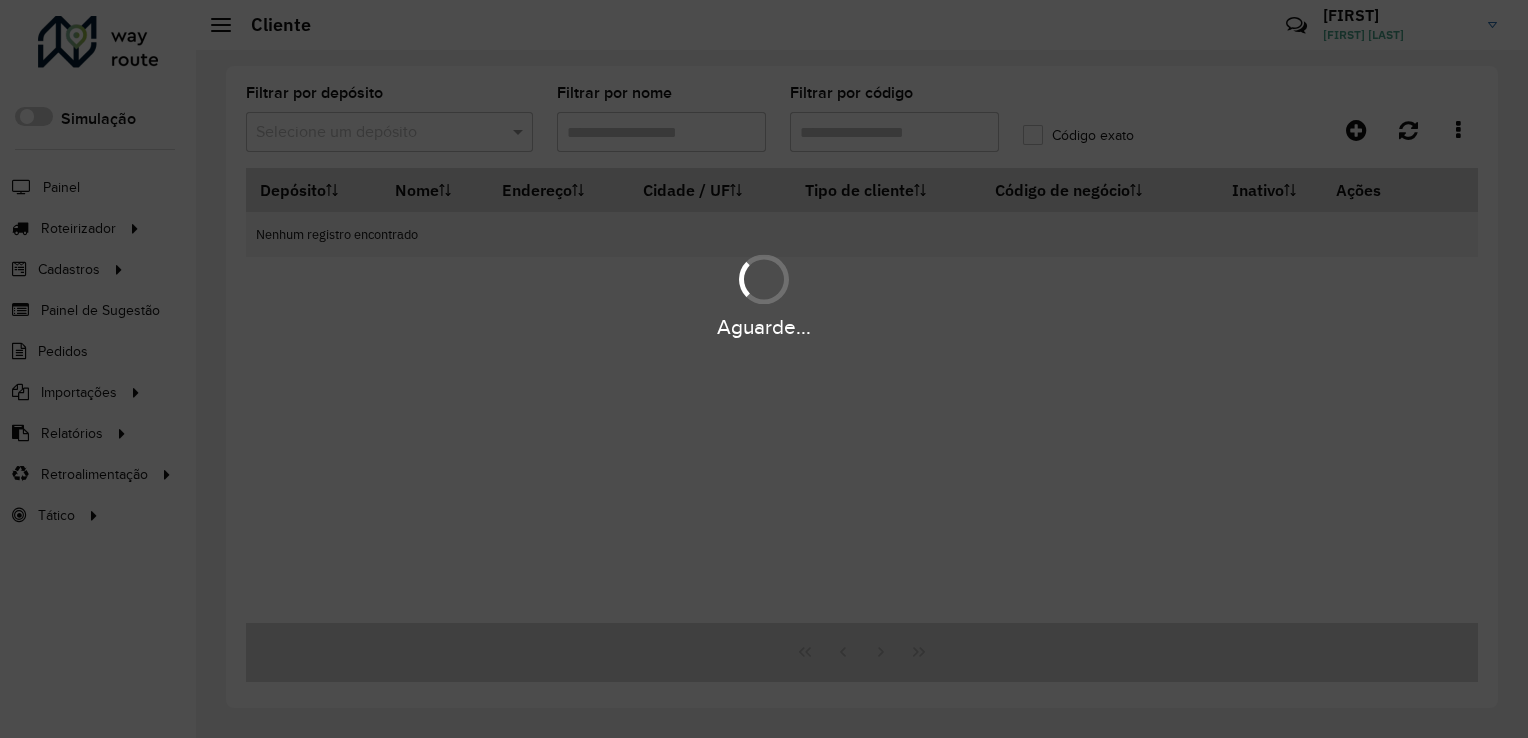 scroll, scrollTop: 0, scrollLeft: 0, axis: both 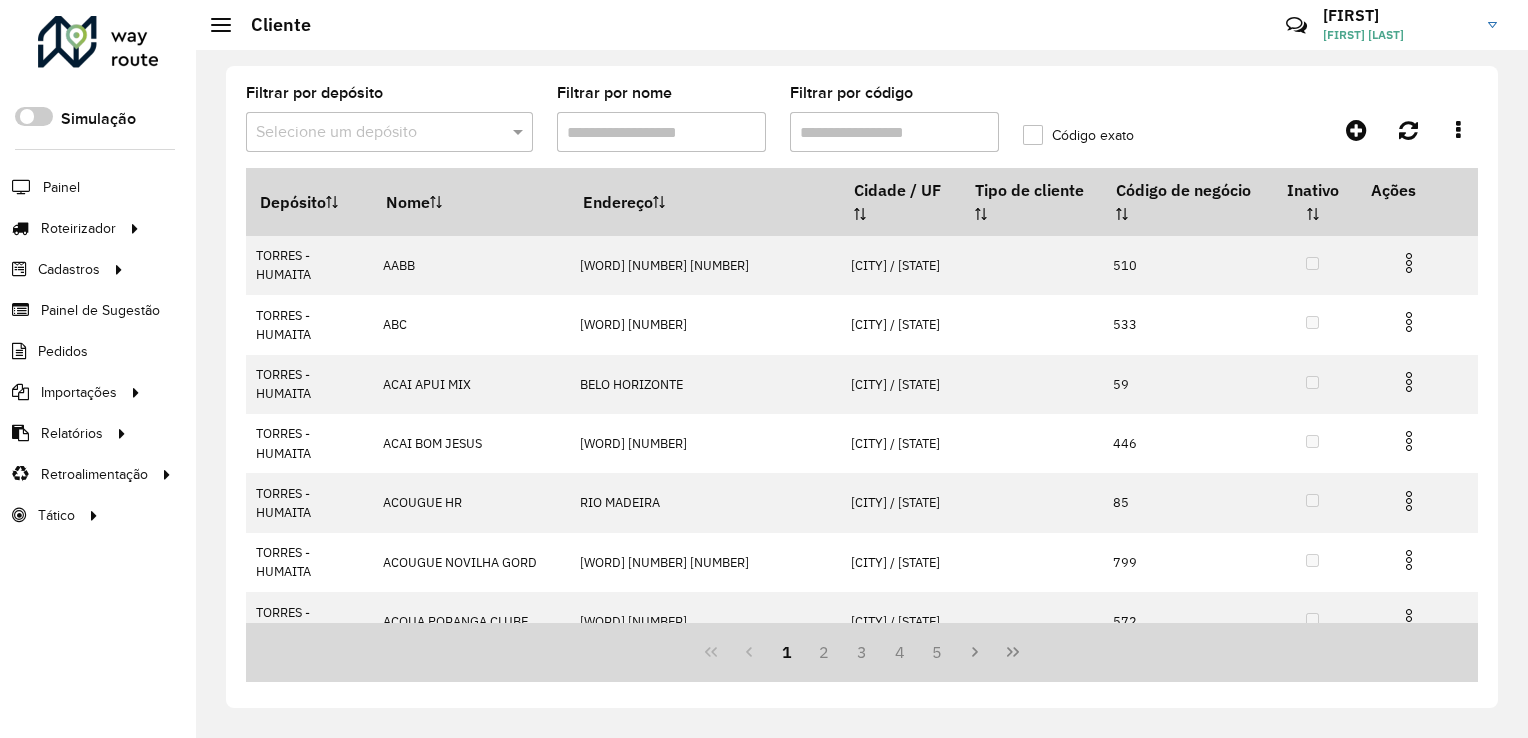 click on "Filtrar por código" at bounding box center (894, 132) 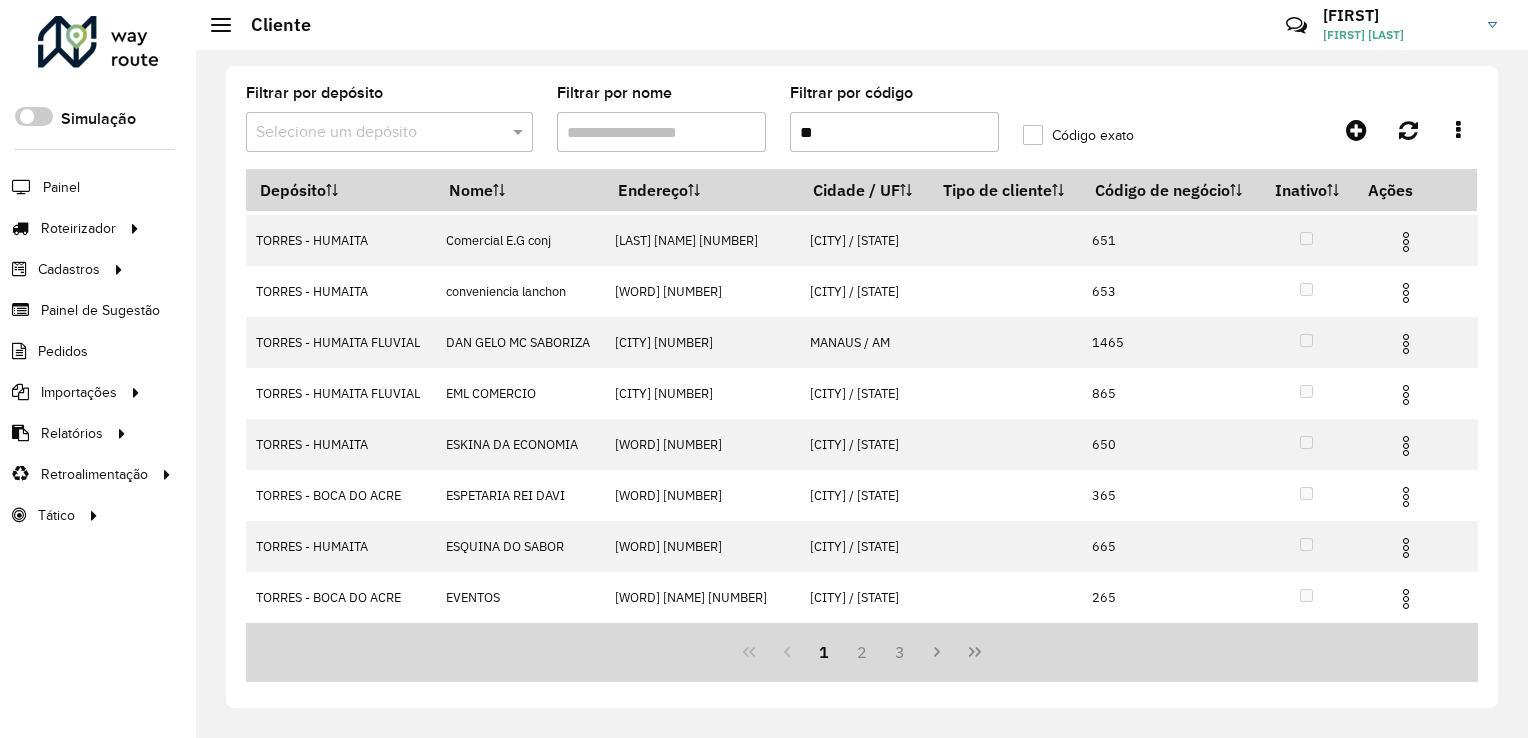 scroll, scrollTop: 263, scrollLeft: 0, axis: vertical 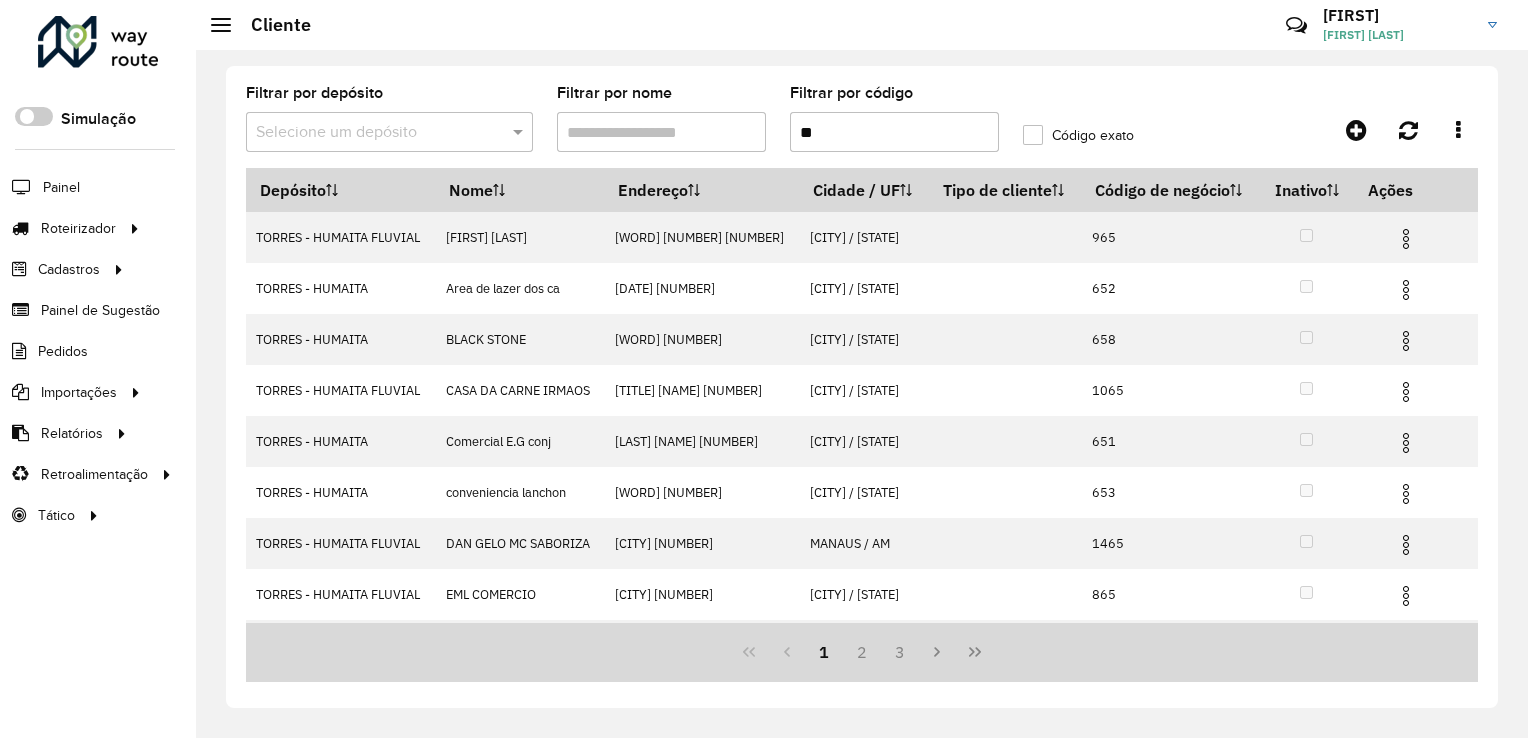 type on "**" 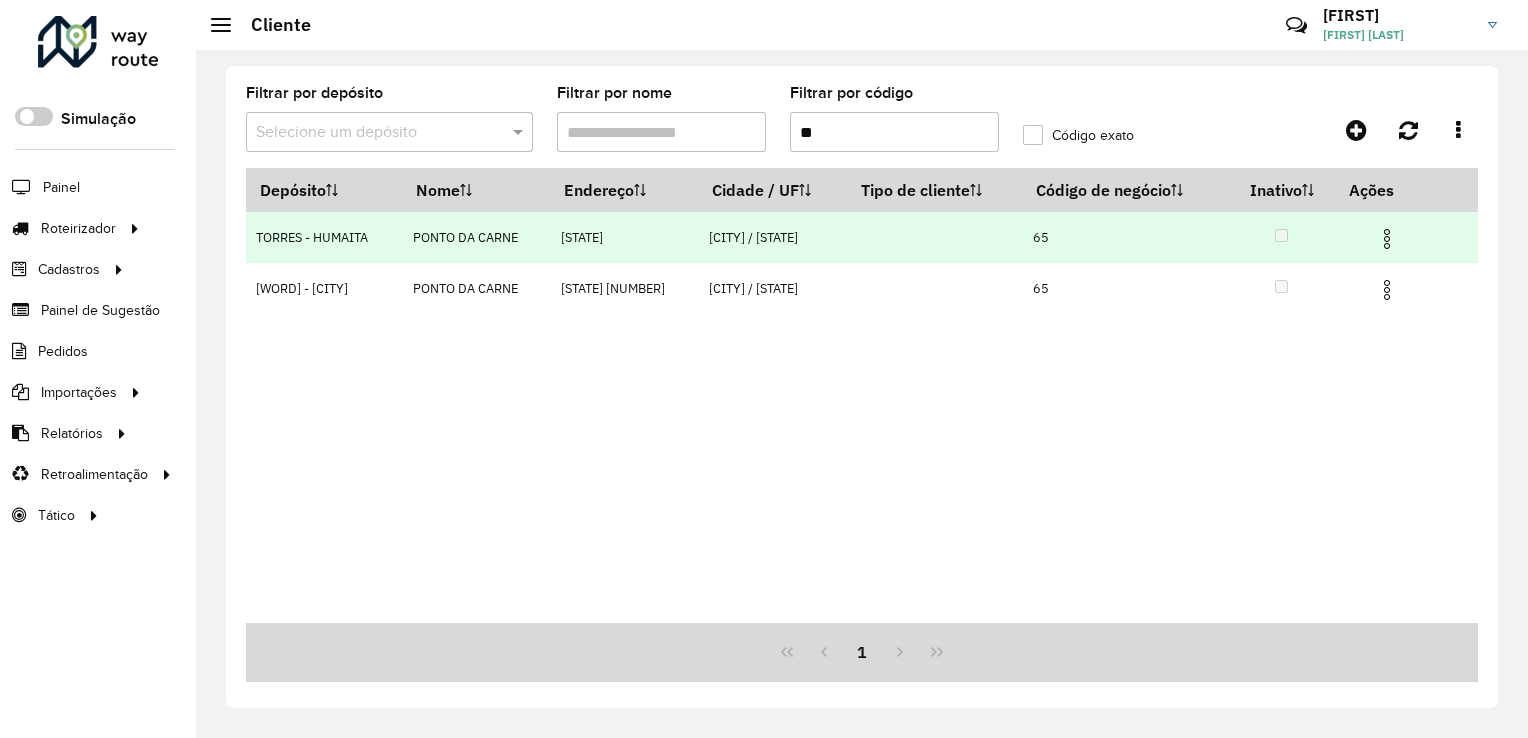 click on "PONTO DA CARNE" at bounding box center (476, 237) 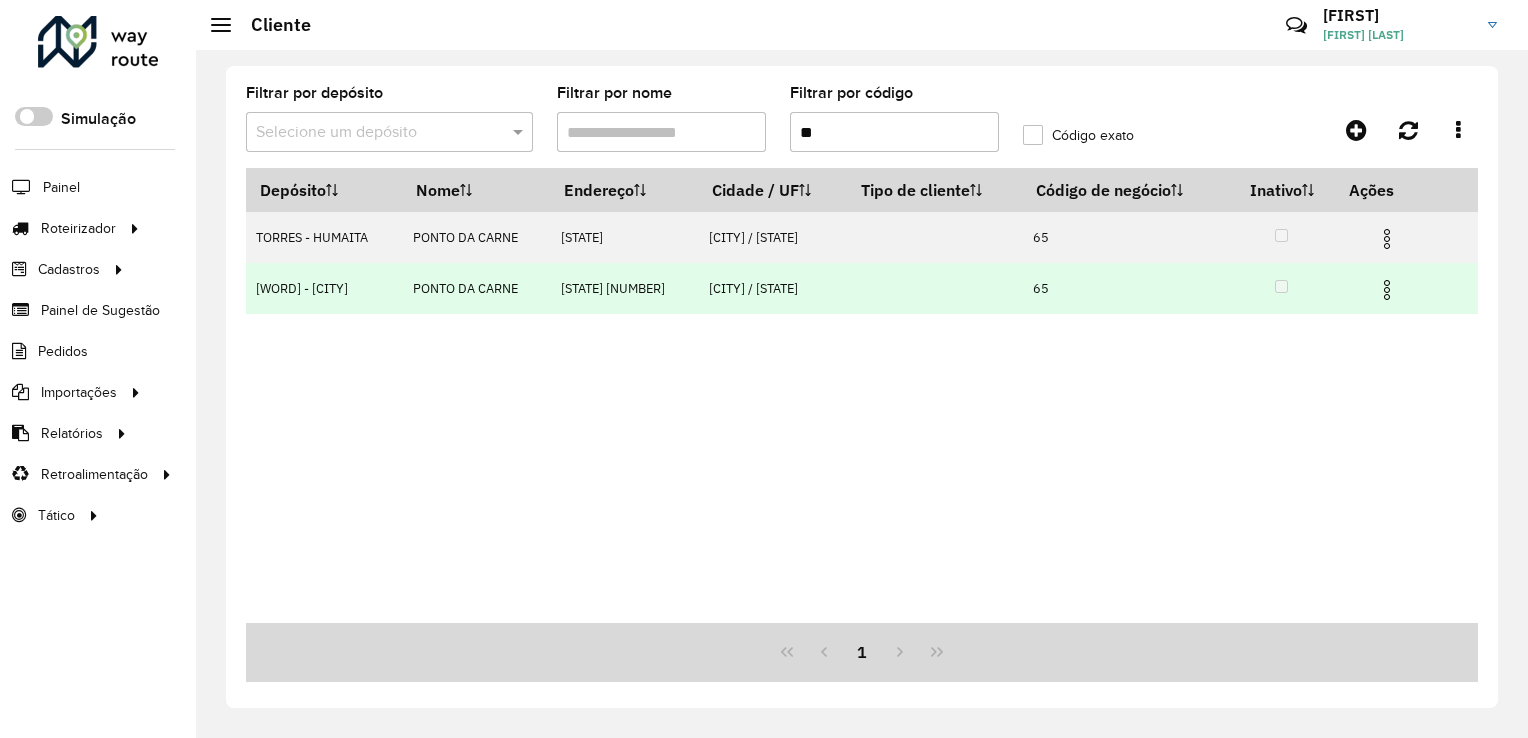 click at bounding box center [1387, 290] 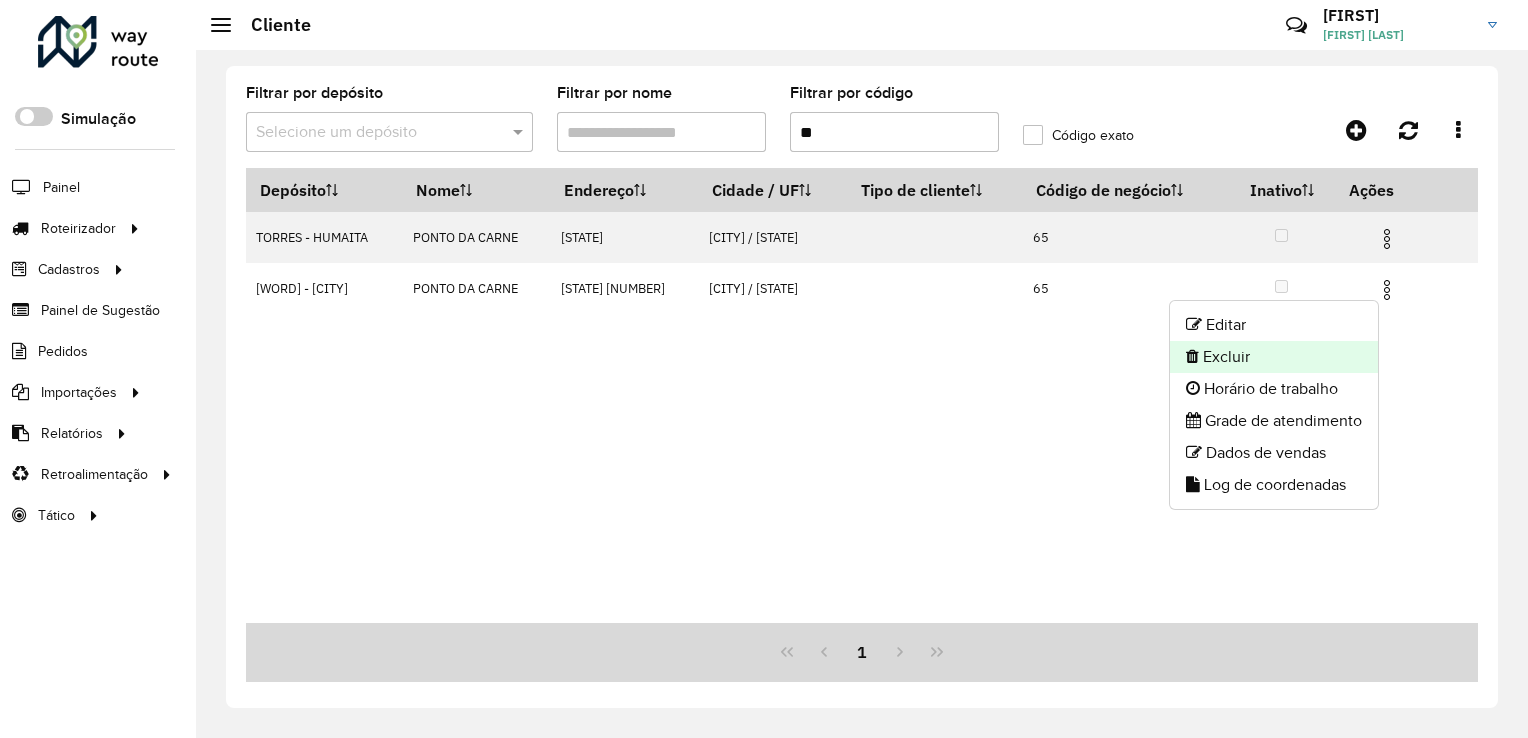 click on "Excluir" 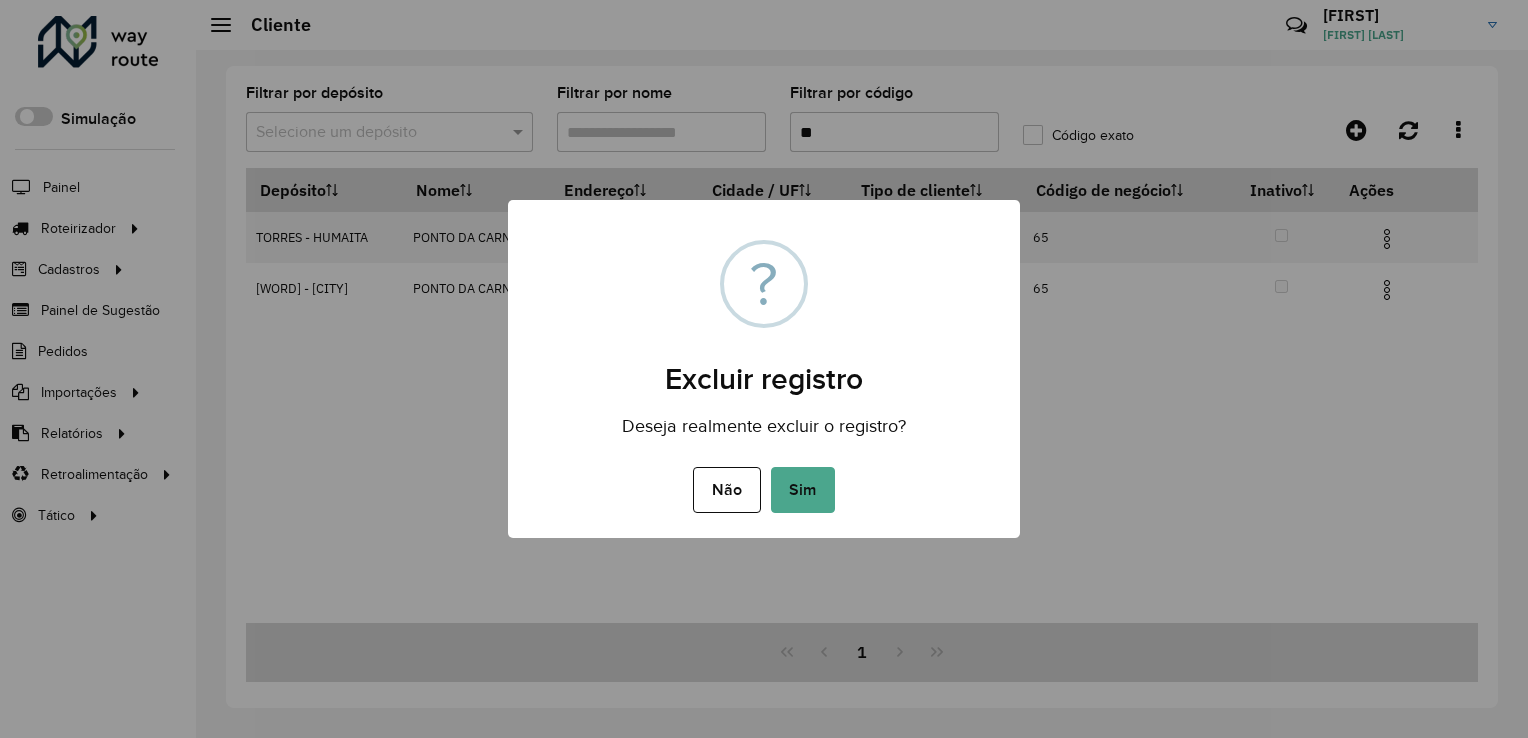 drag, startPoint x: 785, startPoint y: 486, endPoint x: 828, endPoint y: 488, distance: 43.046486 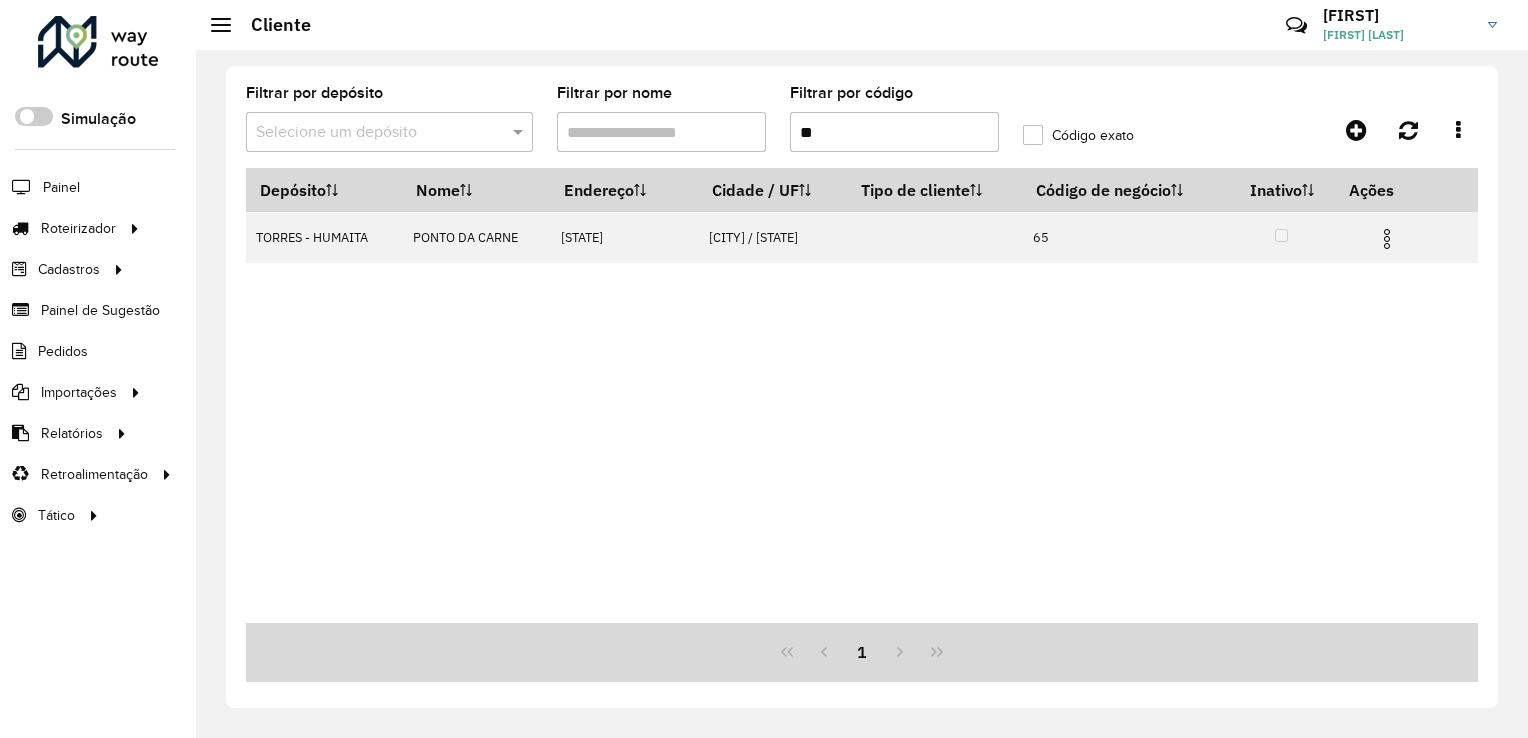 click on "Depósito   Nome   Endereço   Cidade / UF   Tipo de cliente   Código de negócio   Inativo   Ações   TORRES - HUMAITA   PONTO DA CARNE  MINAS GERAIS  [CITY] / [STATE]      65   TORRES - APUI   PONTO DA CARNE   MINAS GERAIS 729  [CITY] / [STATE]      65" at bounding box center [862, 395] 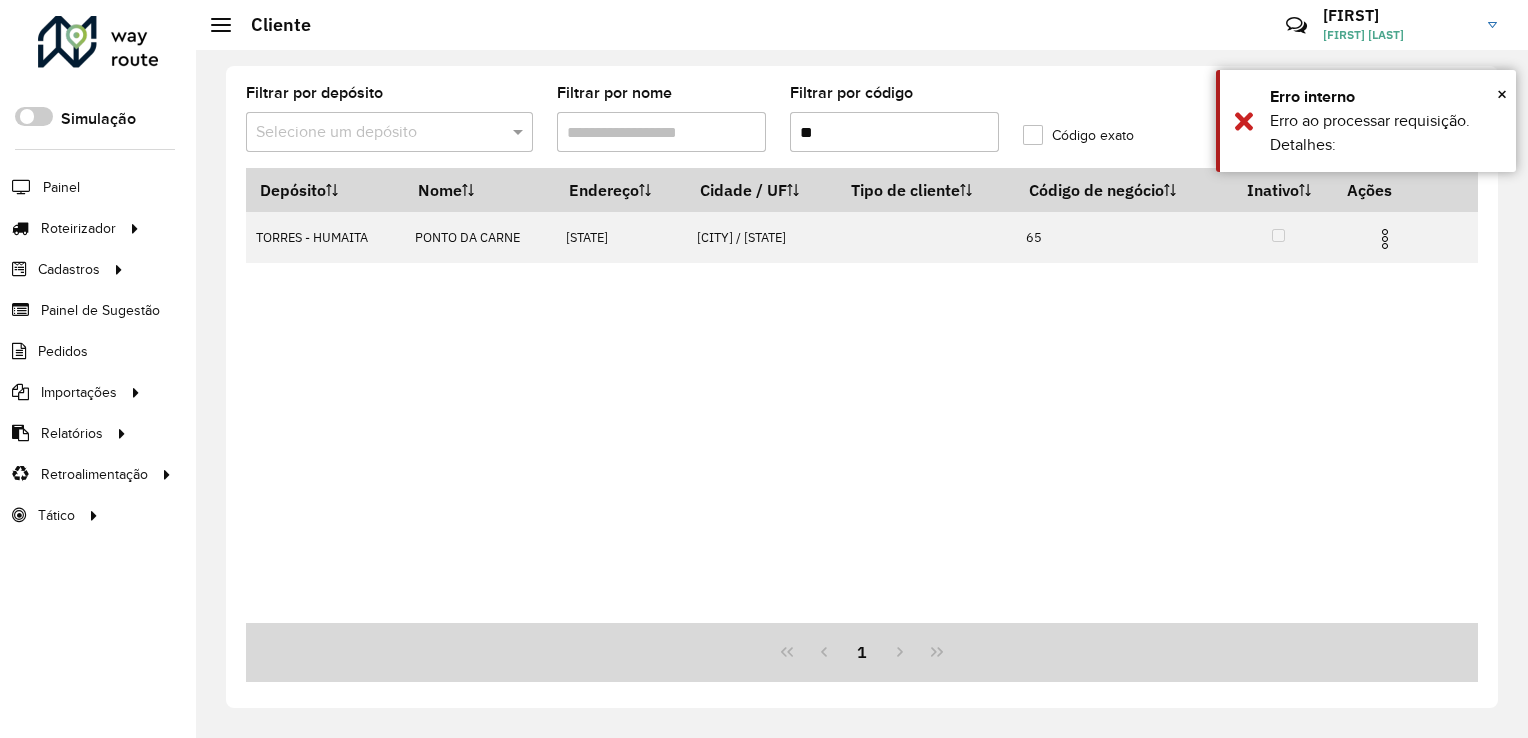 click on "Depósito   Nome   Endereço   Cidade / UF   Tipo de cliente   Código de negócio   Inativo   Ações   TORRES - HUMAITA   PONTO DA CARNE  MINAS GERAIS  [CITY] / [STATE]      65" at bounding box center [862, 395] 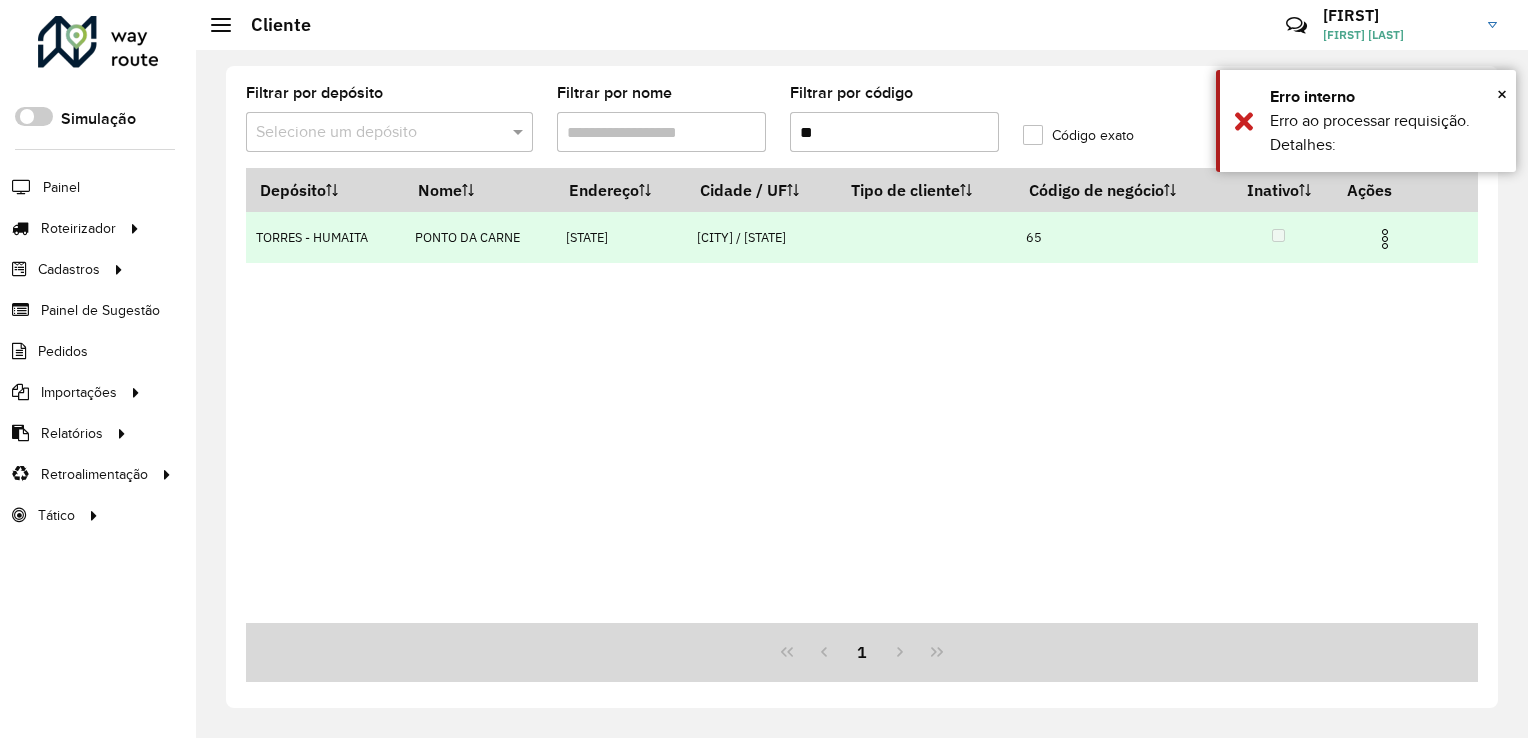 click at bounding box center (1385, 239) 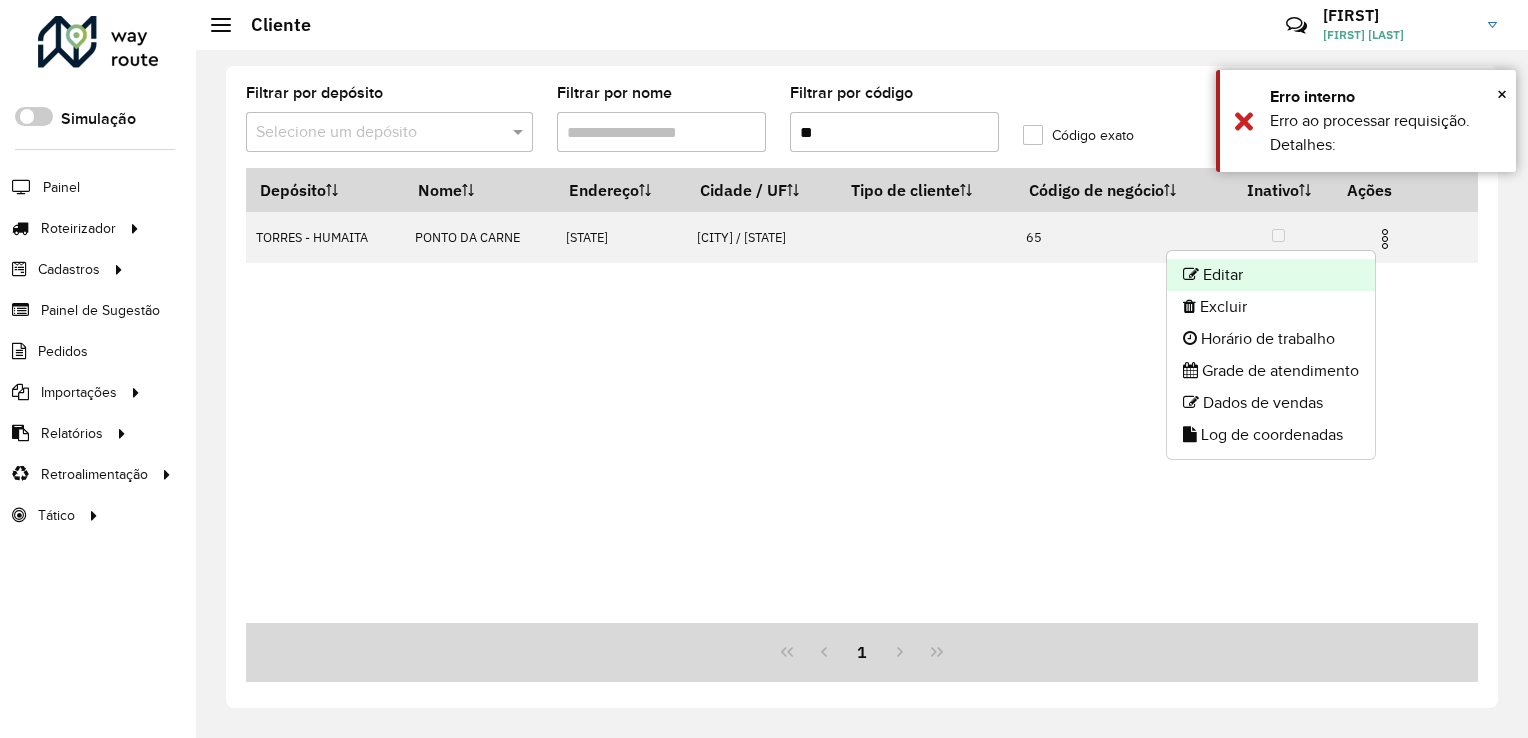 click on "Editar" 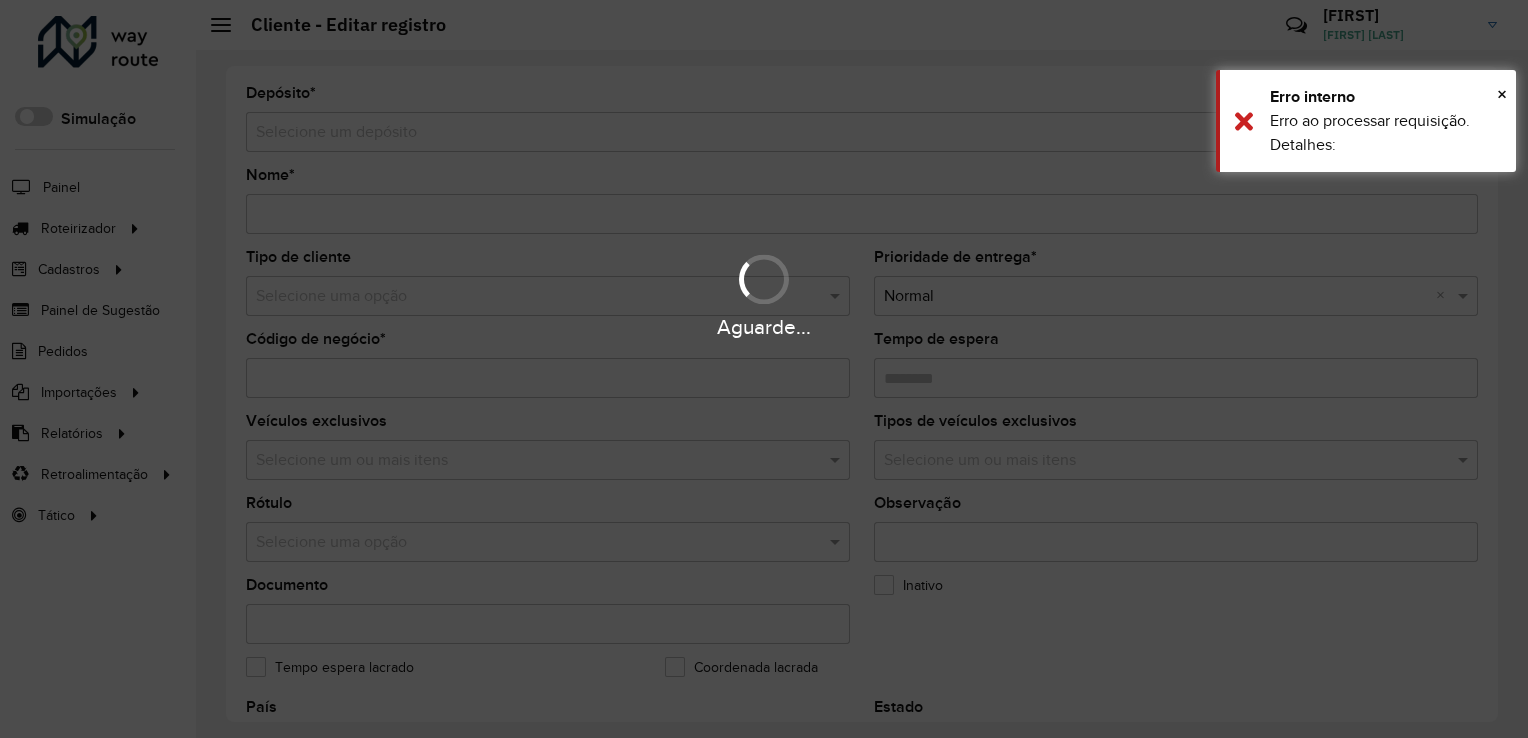 type on "**********" 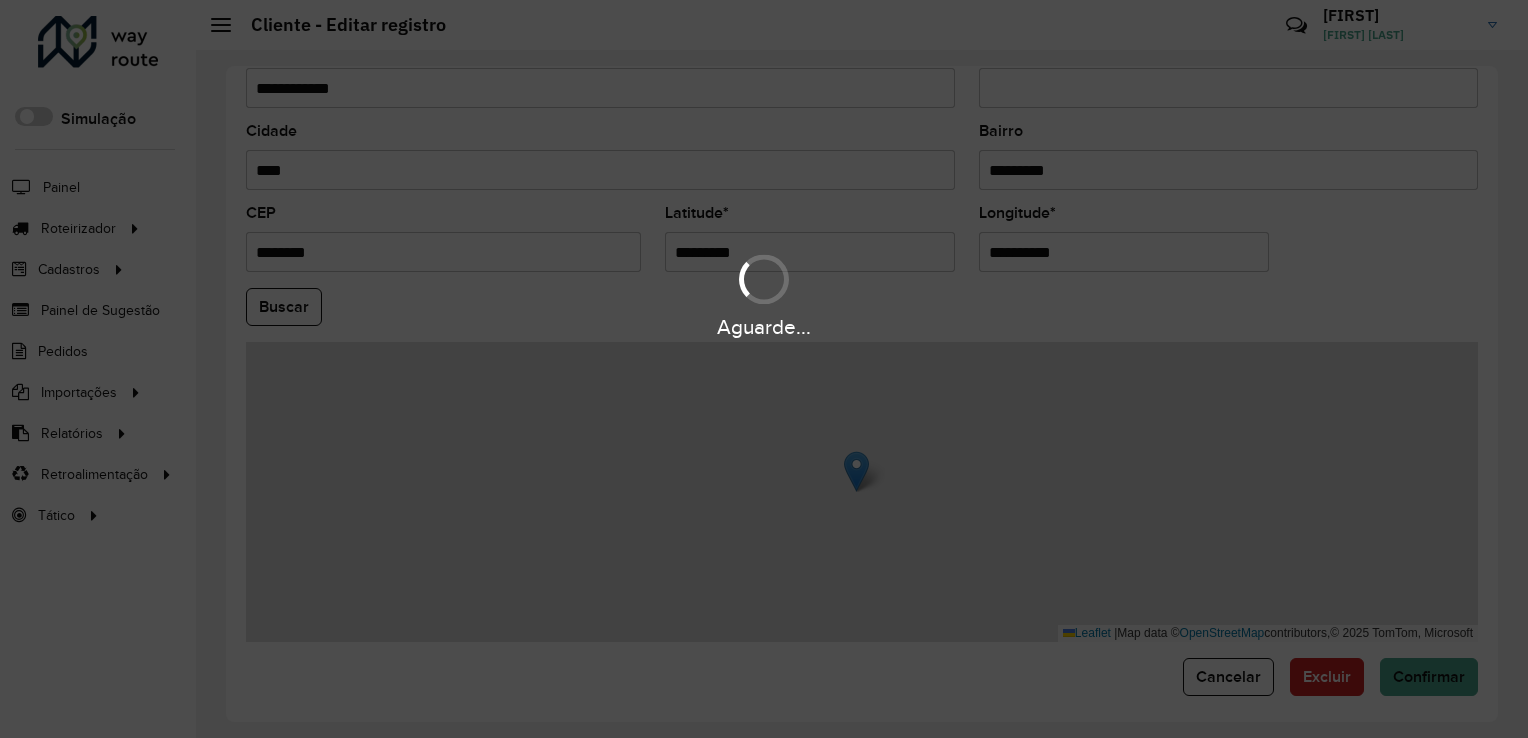 scroll, scrollTop: 741, scrollLeft: 0, axis: vertical 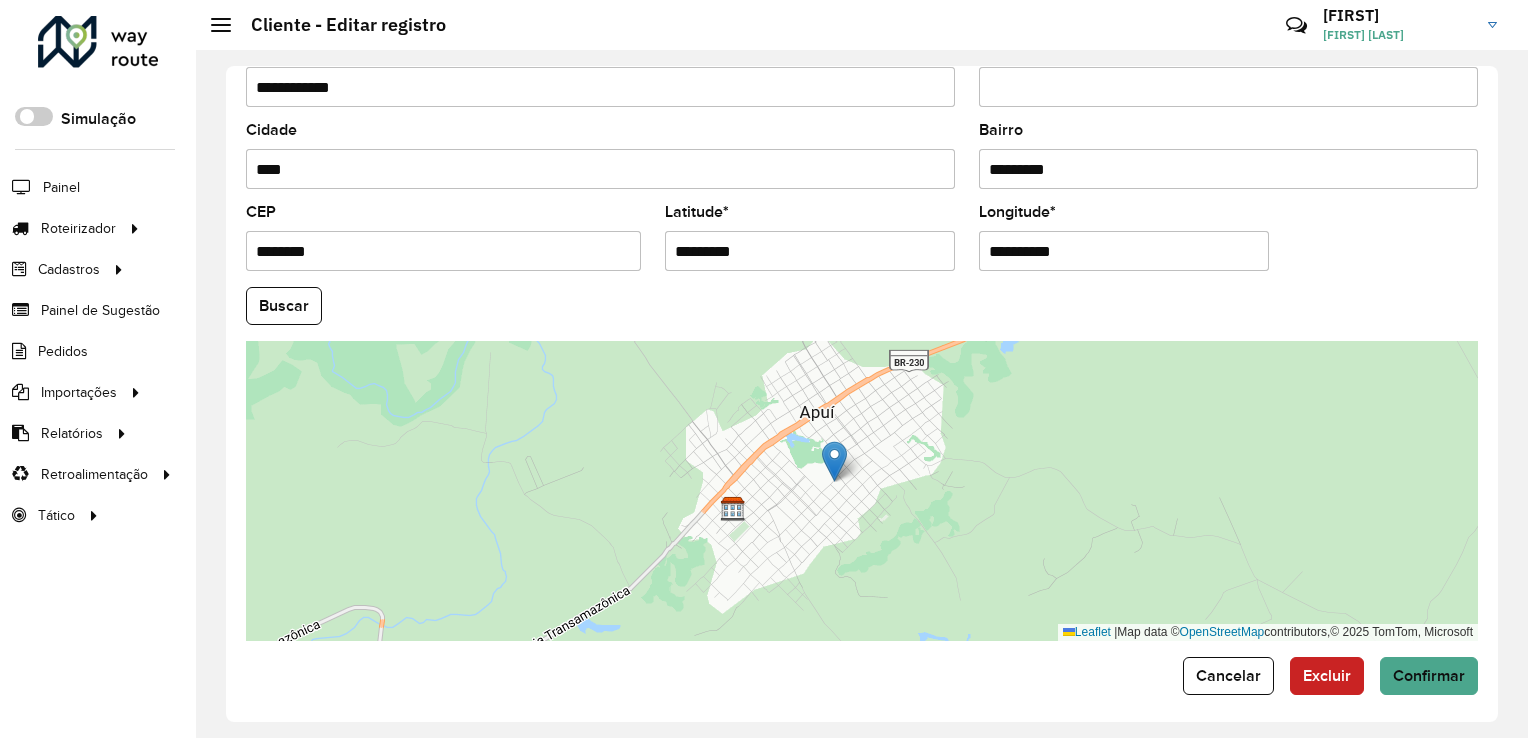 click on "Buscar" 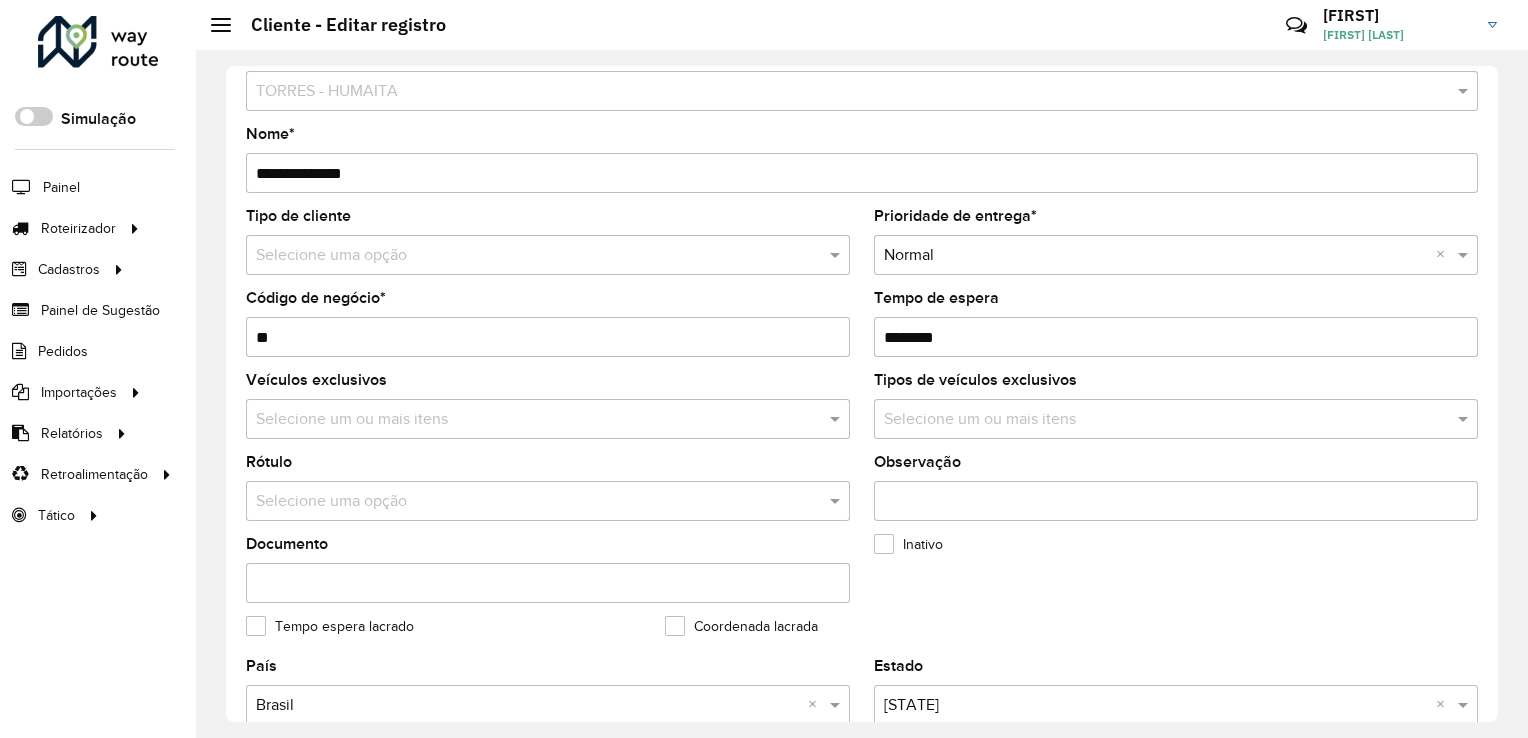 scroll, scrollTop: 0, scrollLeft: 0, axis: both 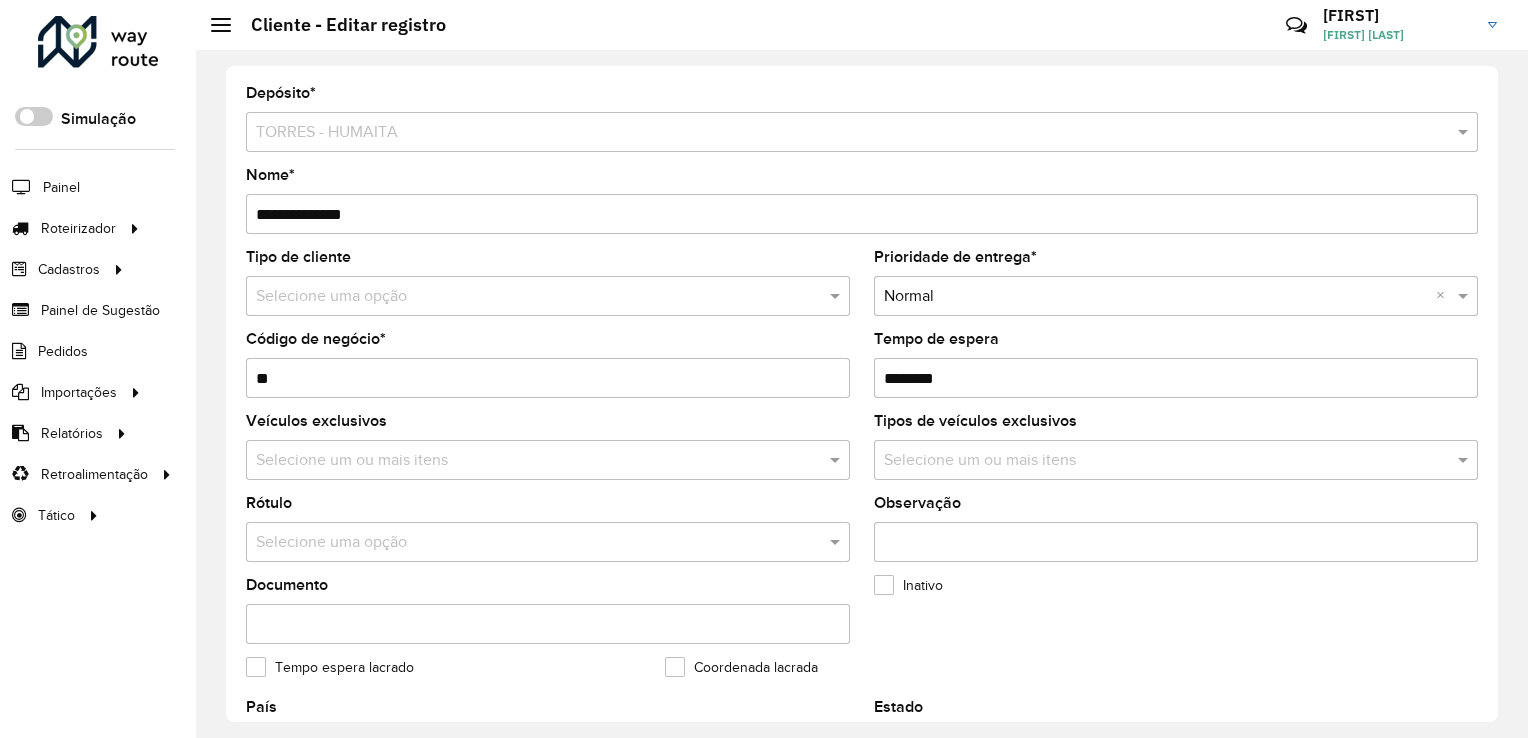 drag, startPoint x: 964, startPoint y: 378, endPoint x: 819, endPoint y: 373, distance: 145.08618 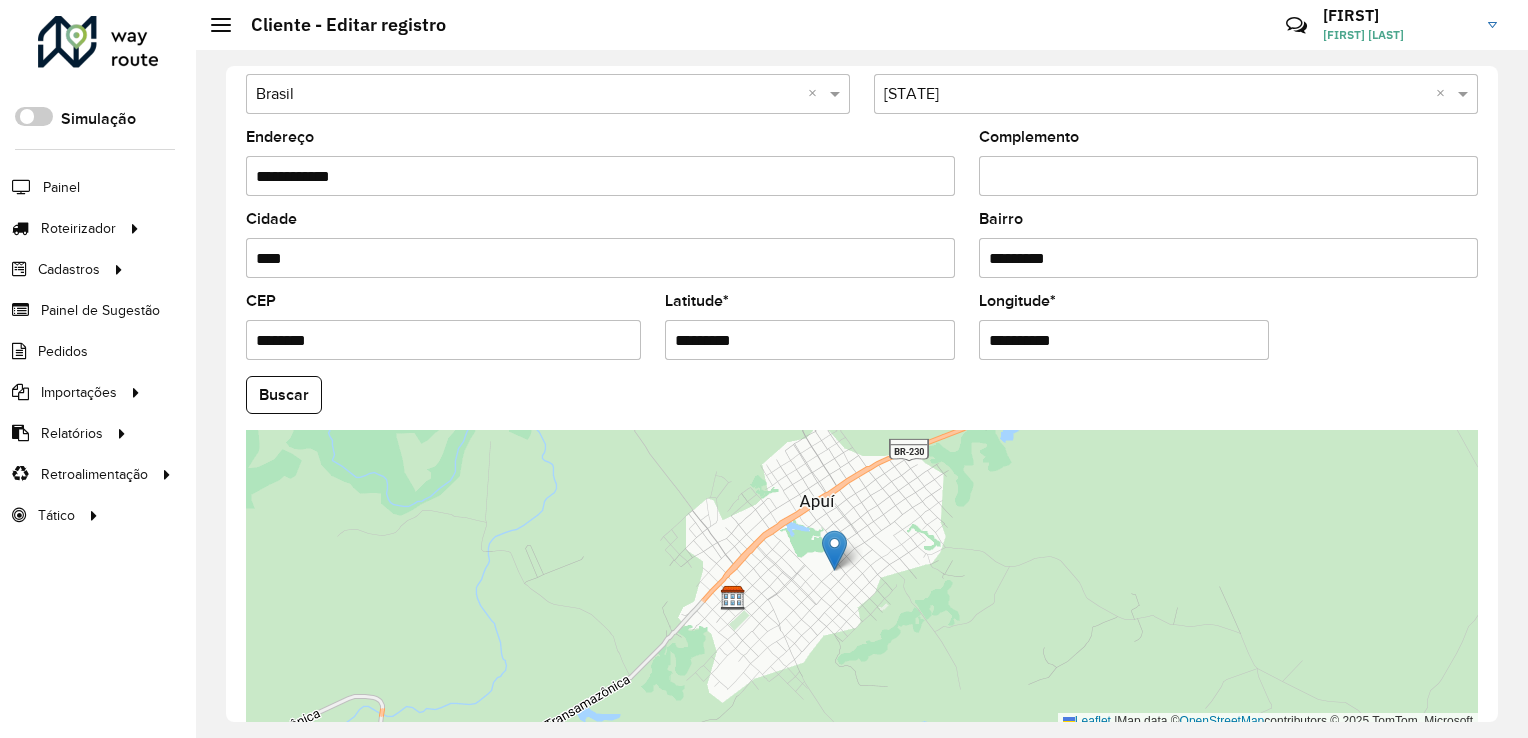 scroll, scrollTop: 684, scrollLeft: 0, axis: vertical 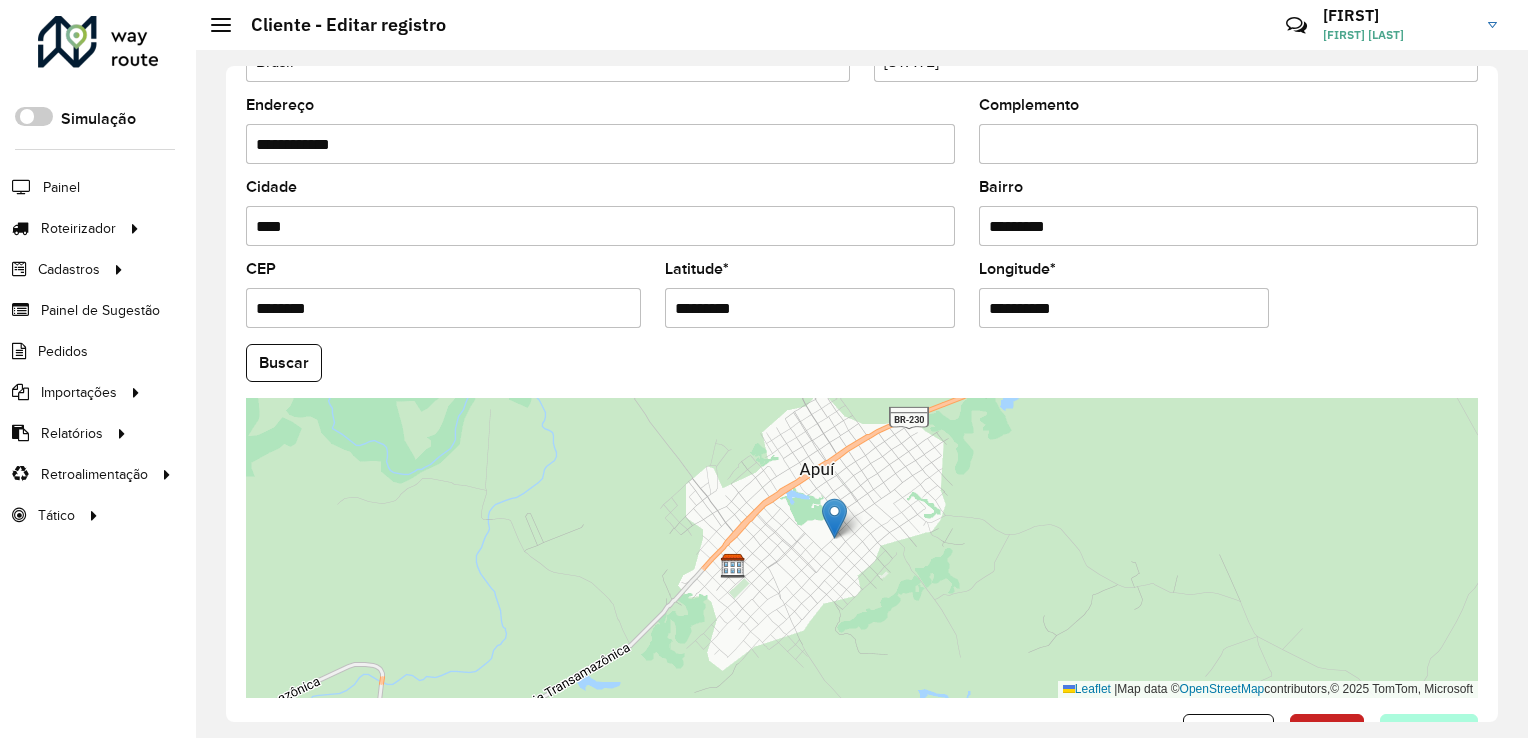 type on "********" 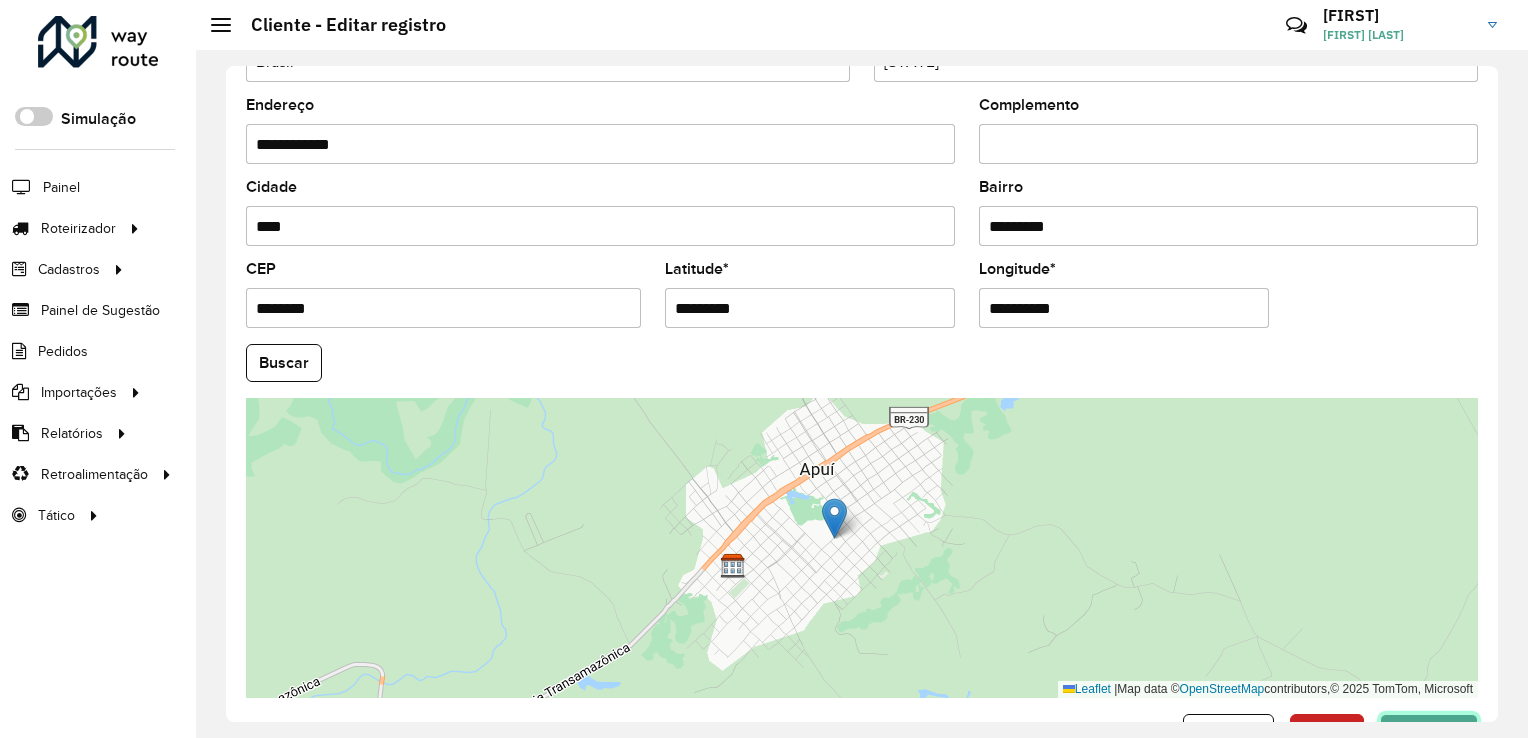 click on "Confirmar" 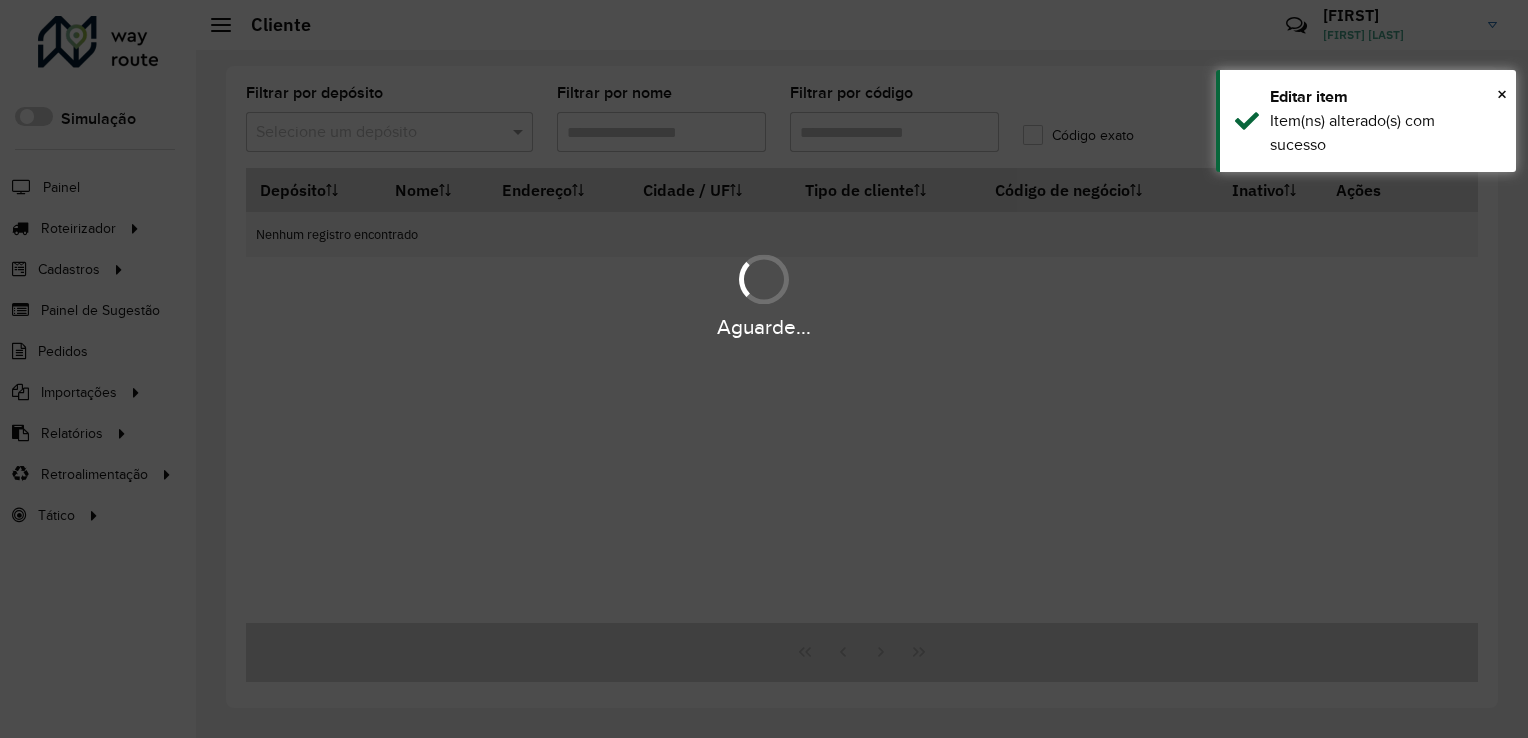 type on "**" 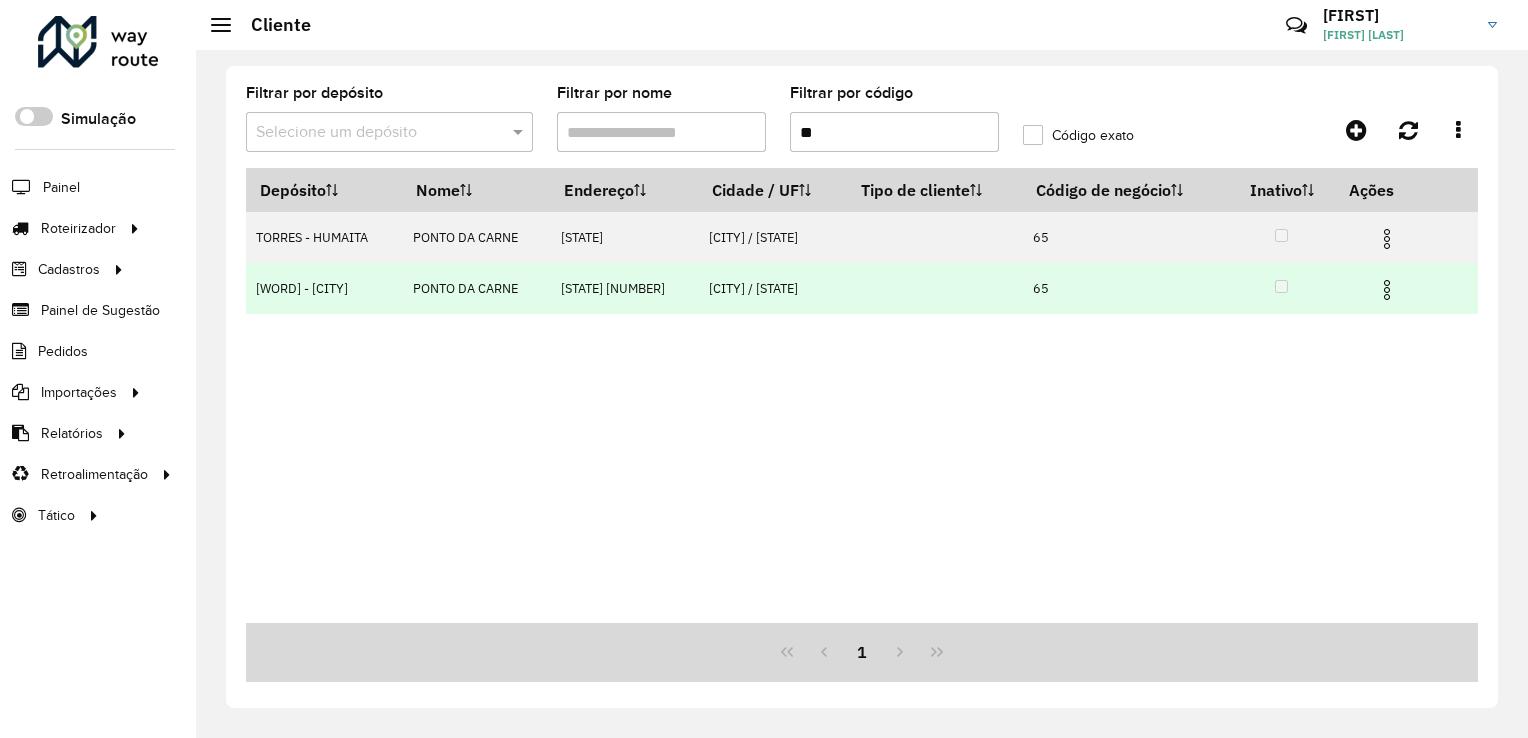 drag, startPoint x: 1395, startPoint y: 291, endPoint x: 1391, endPoint y: 310, distance: 19.416489 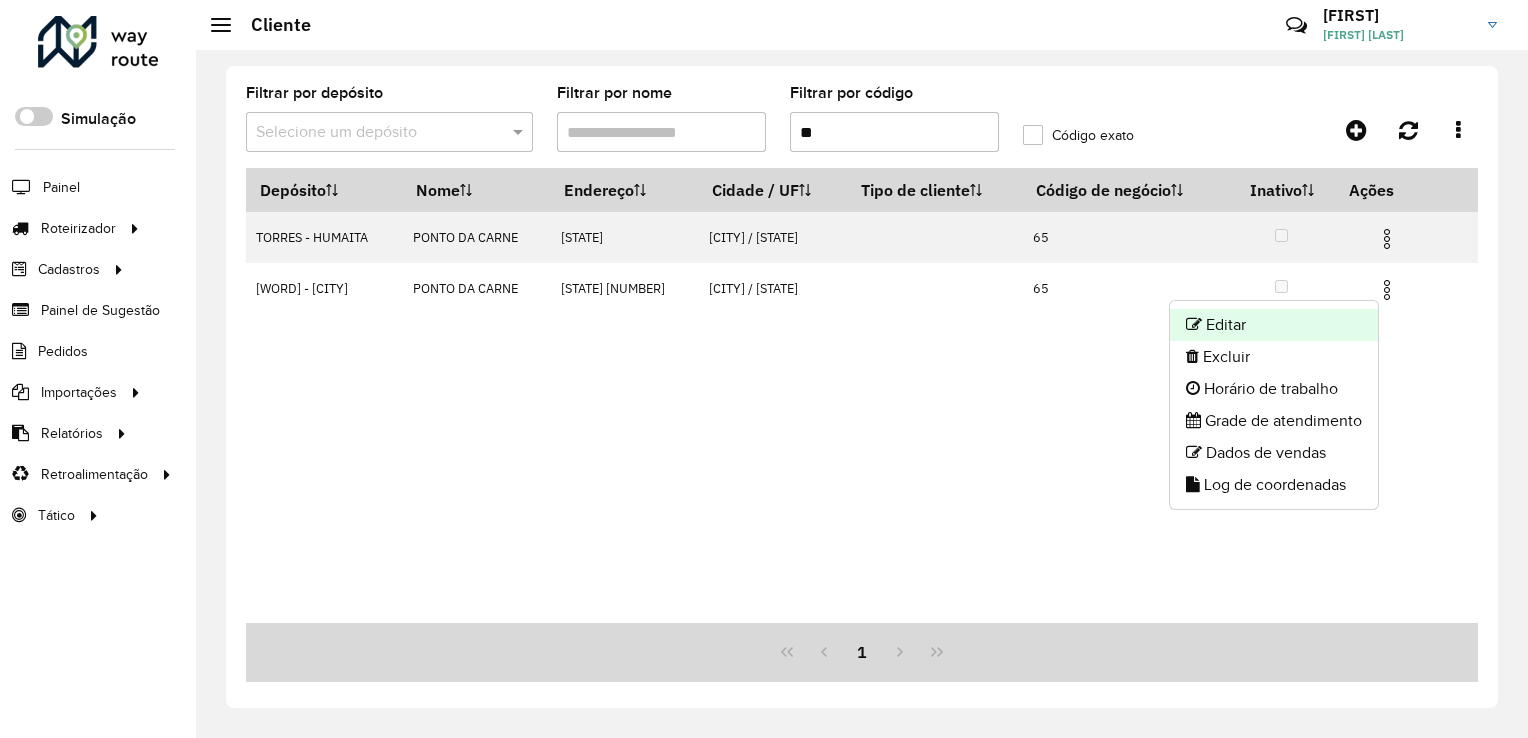 click on "Editar" 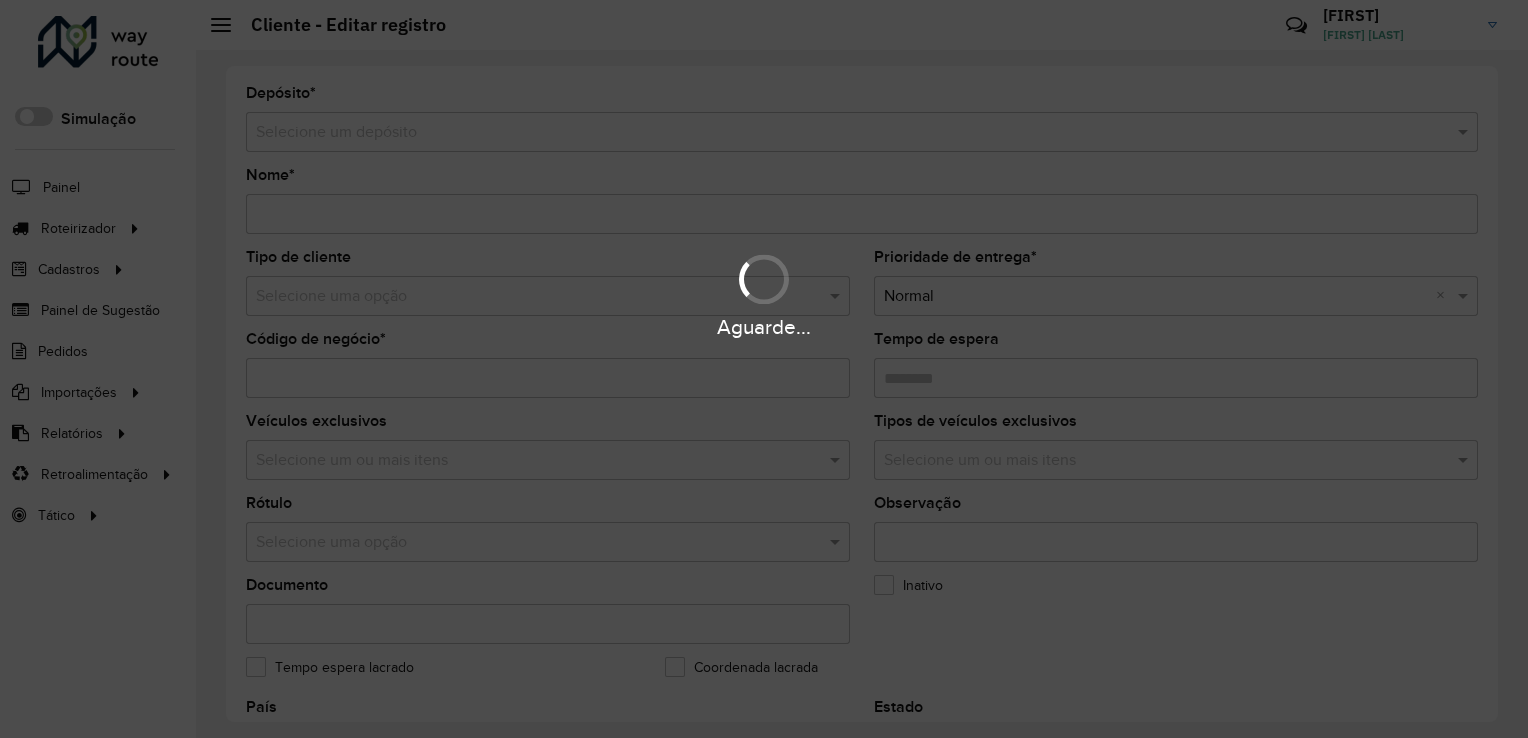 type on "**********" 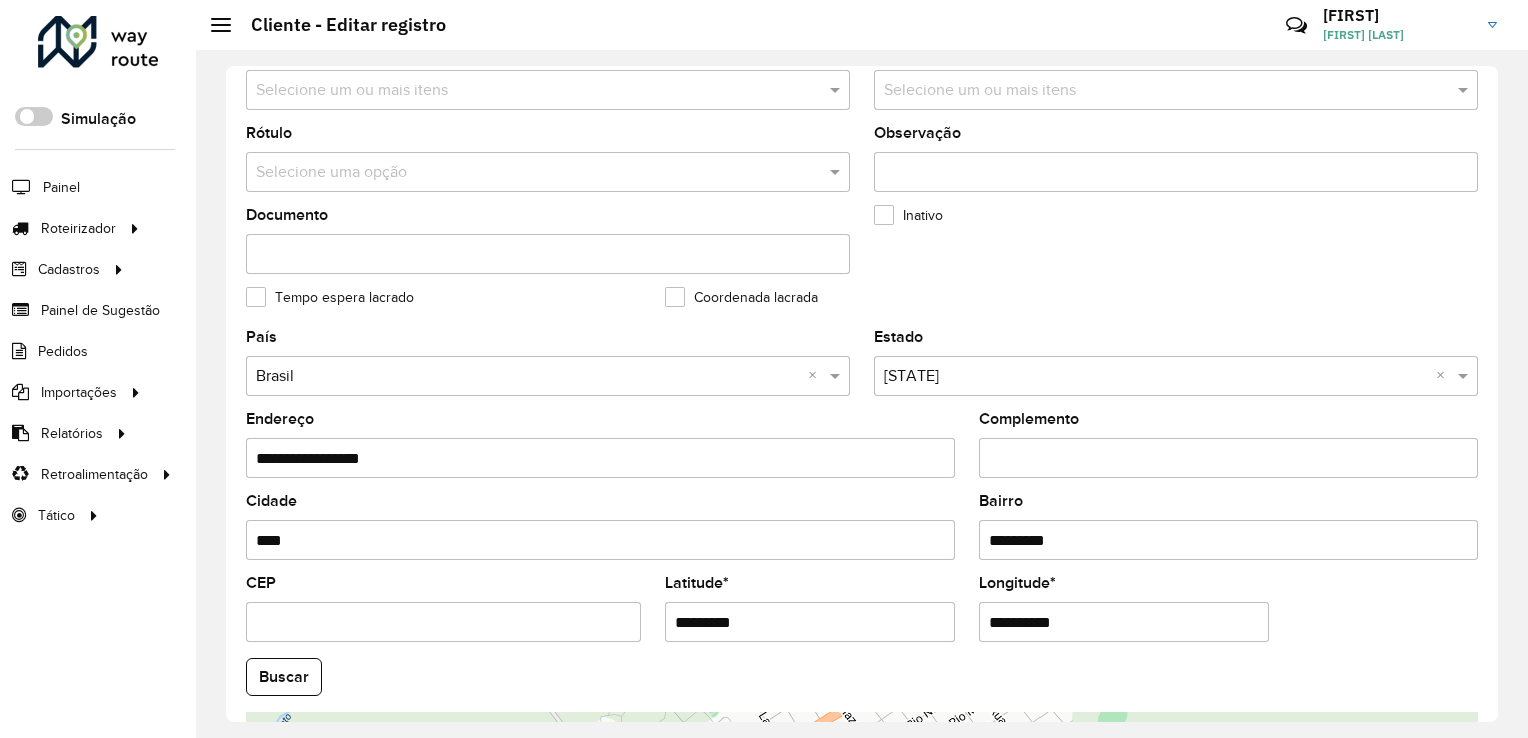 scroll, scrollTop: 332, scrollLeft: 0, axis: vertical 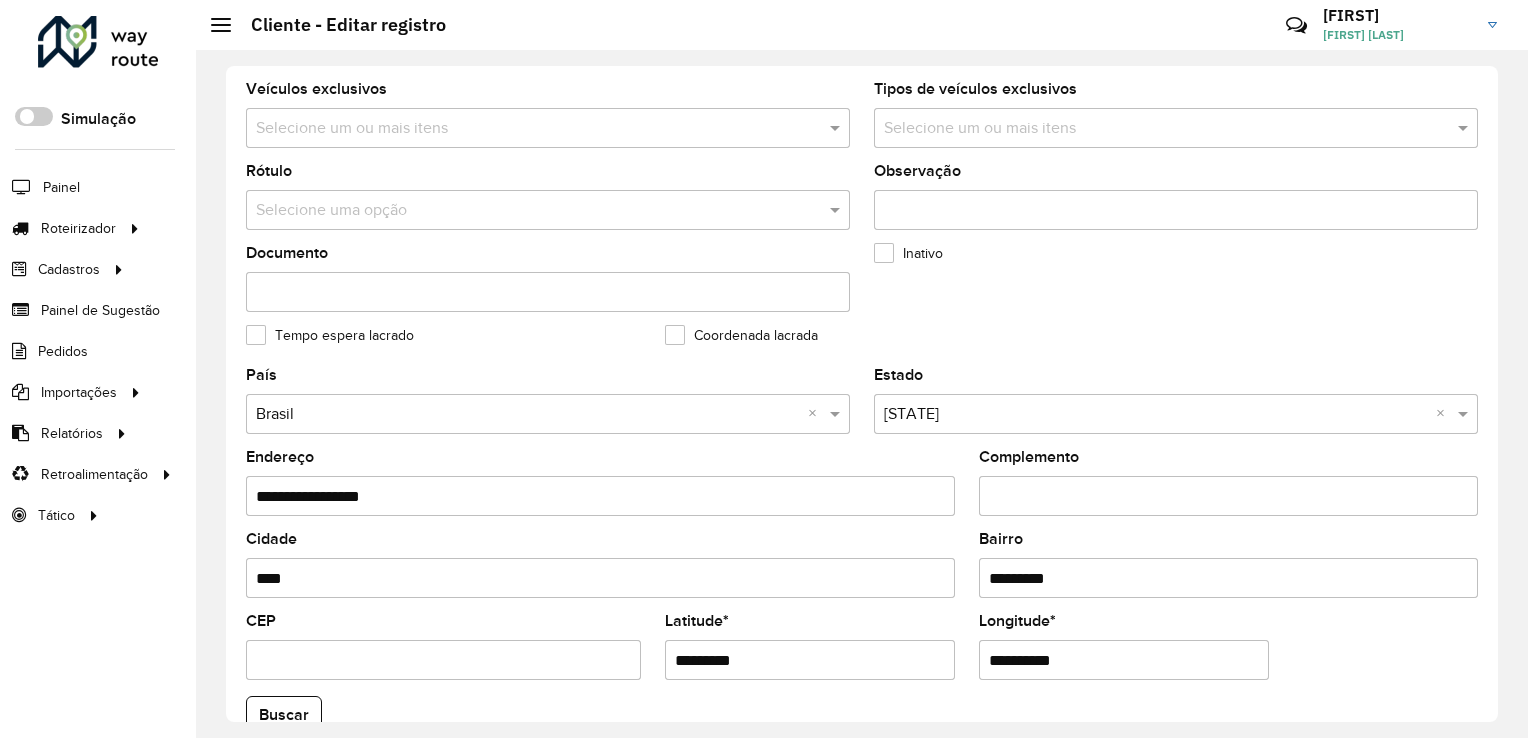 click on "Observação" 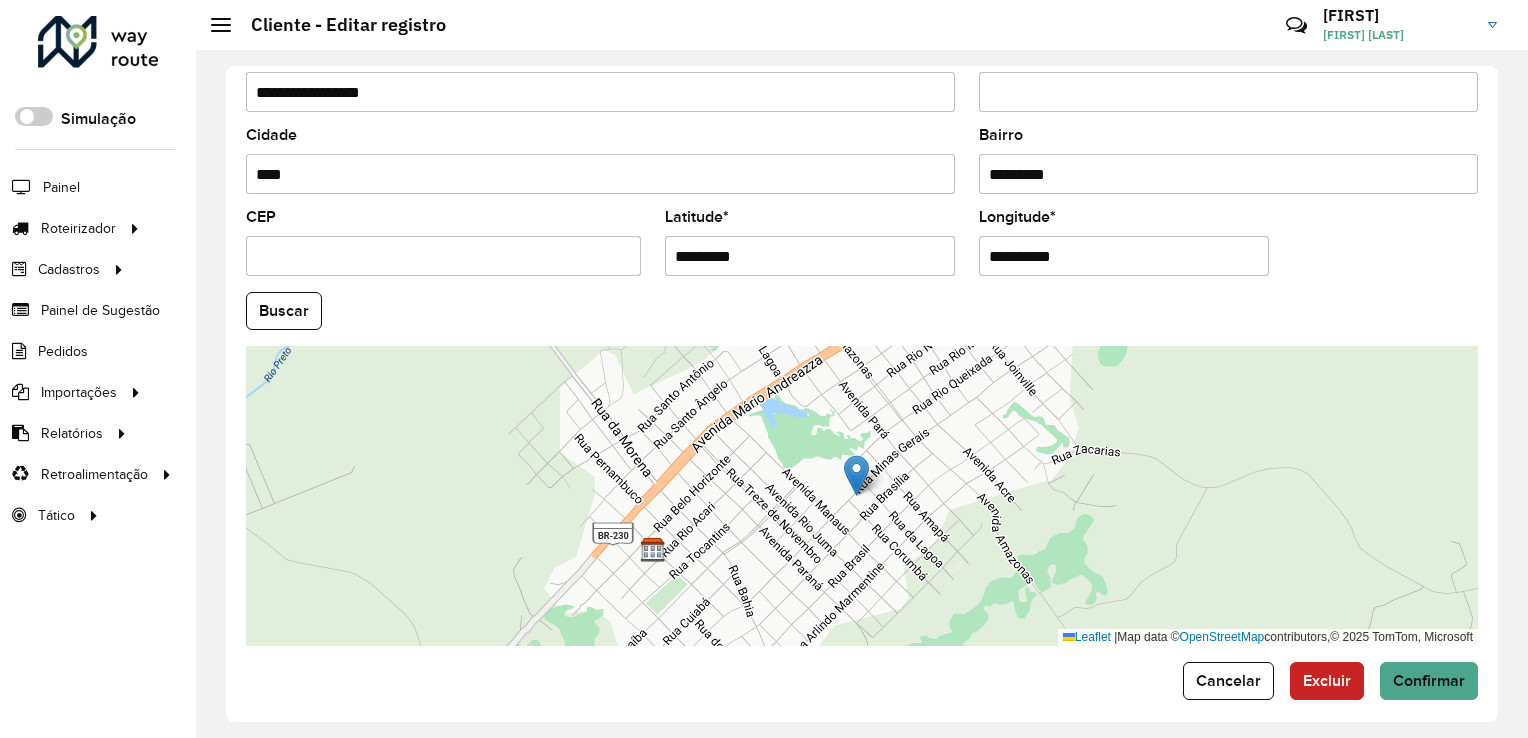 scroll, scrollTop: 741, scrollLeft: 0, axis: vertical 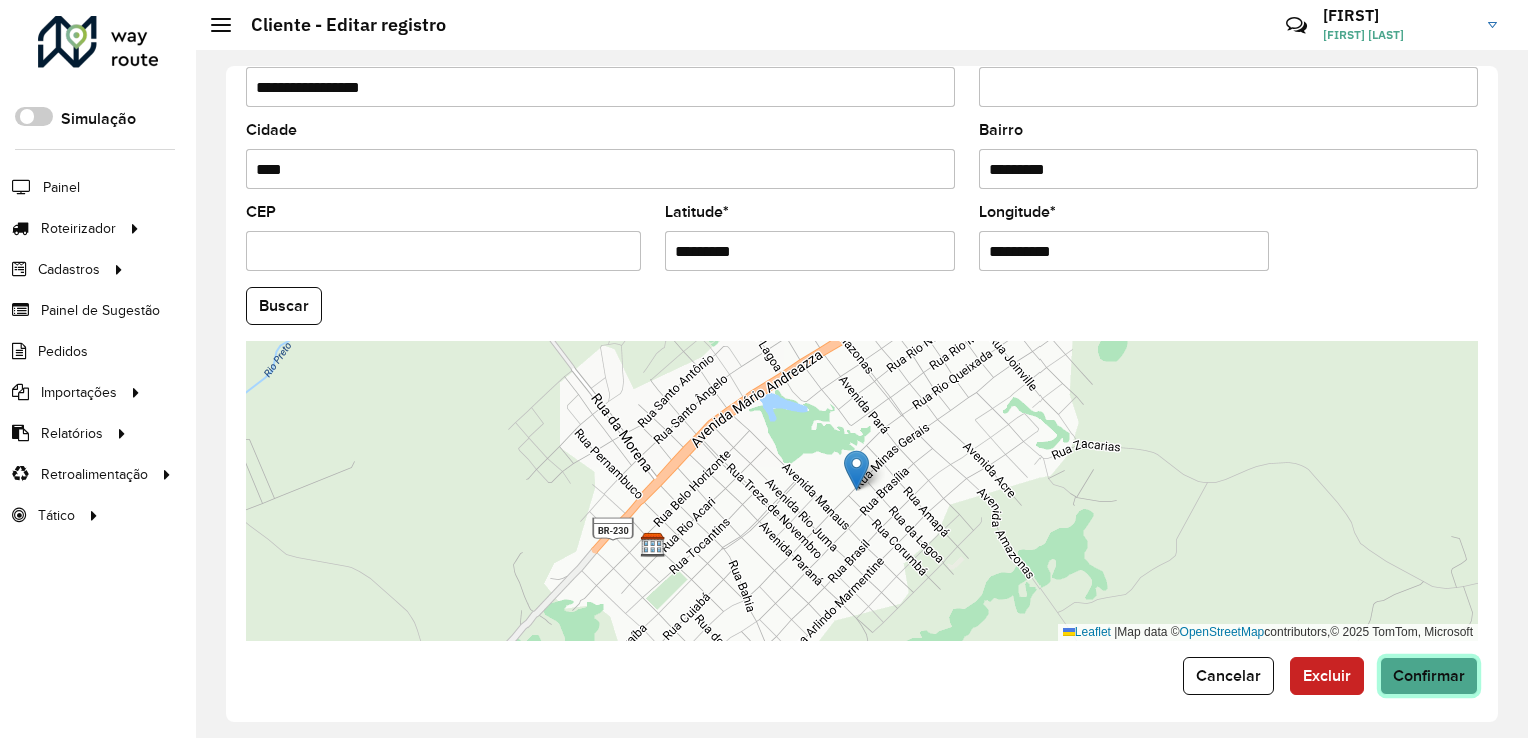 click on "Confirmar" 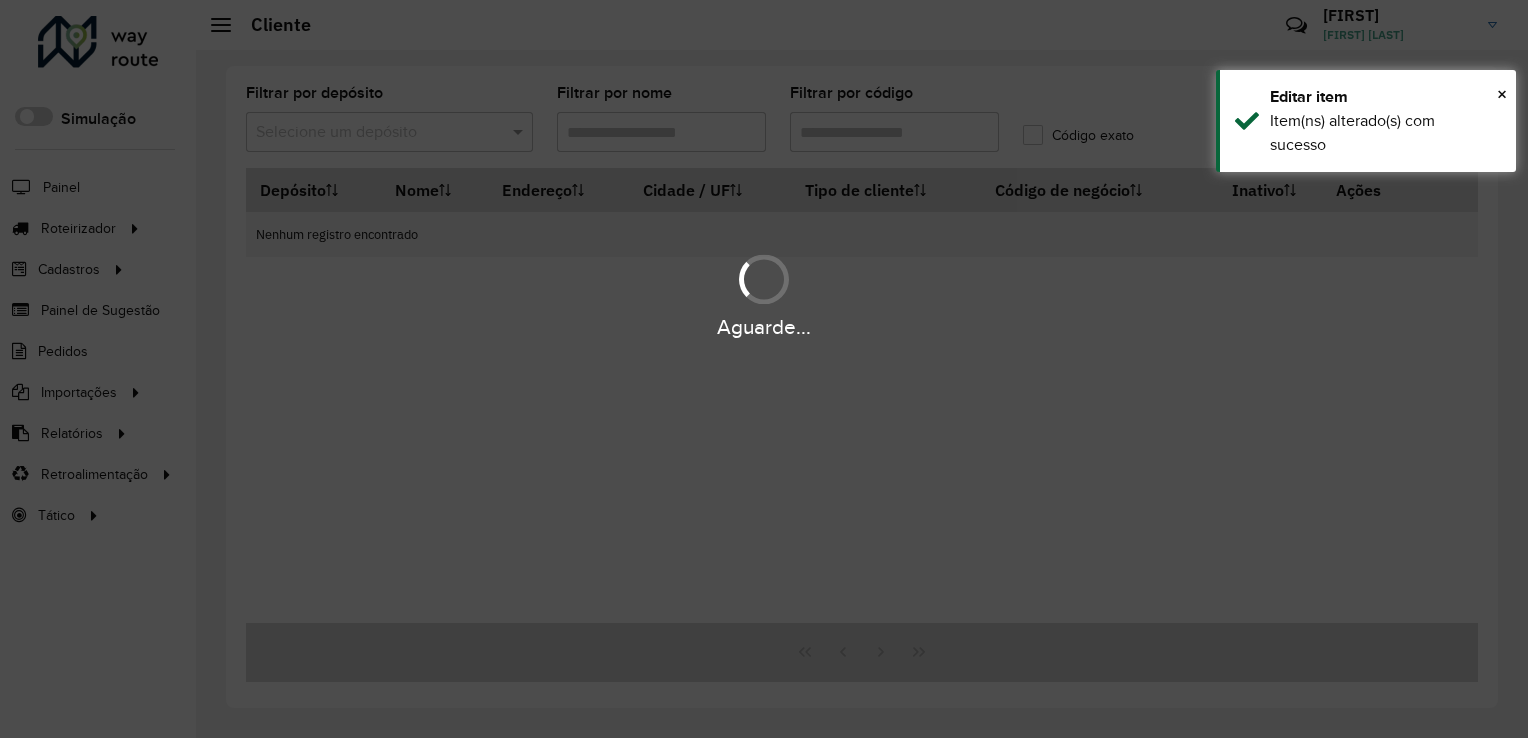 type on "**" 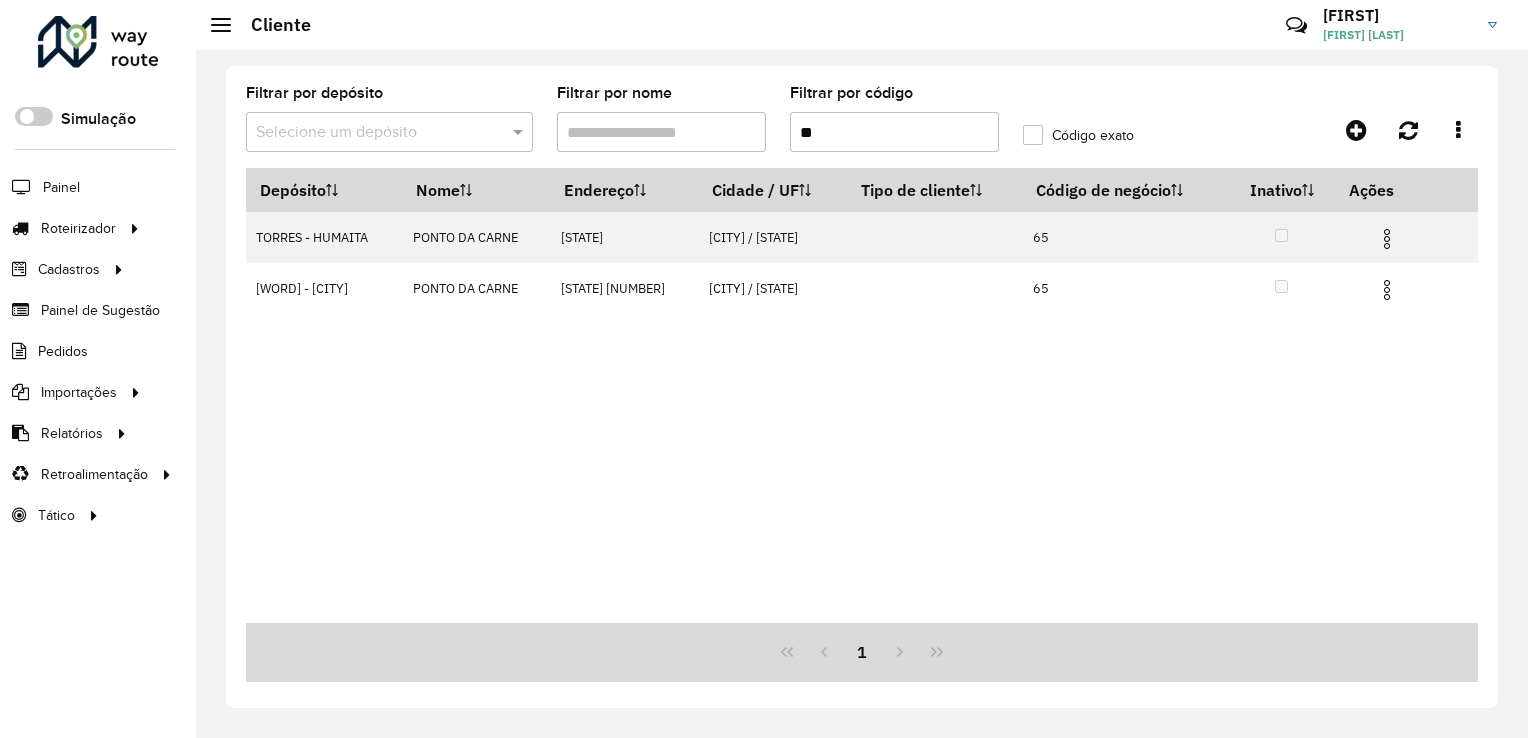 drag, startPoint x: 1288, startPoint y: 450, endPoint x: 1278, endPoint y: 458, distance: 12.806249 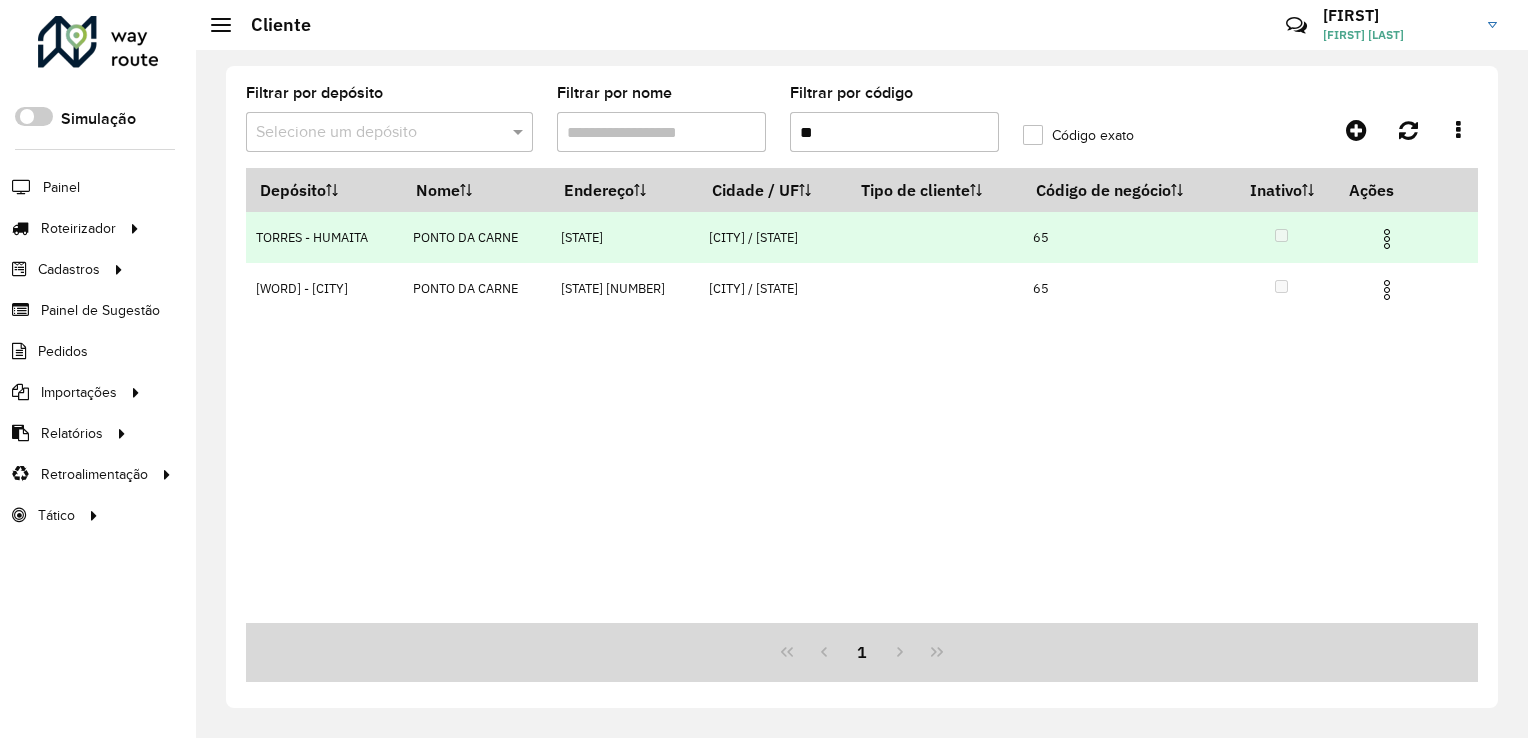 click at bounding box center (1387, 239) 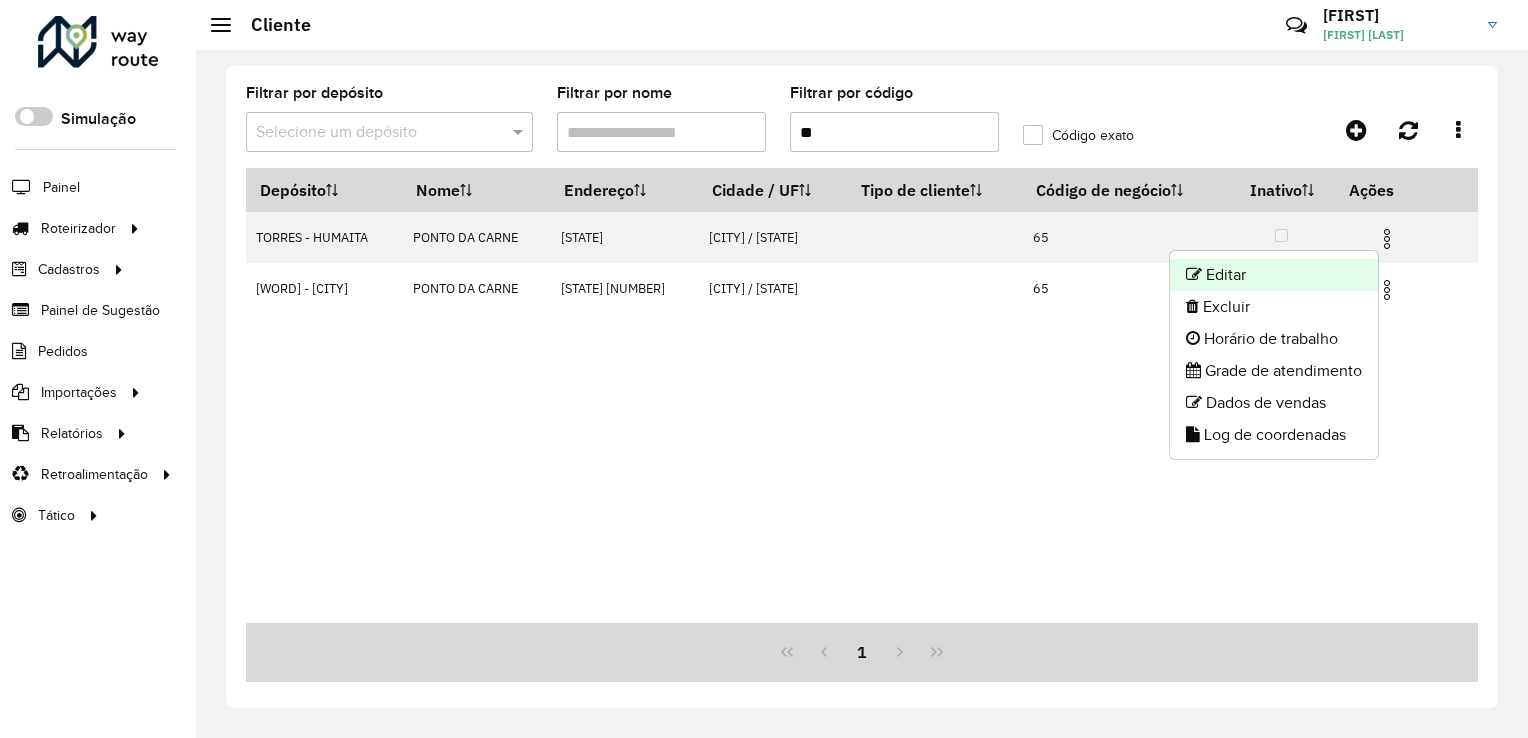 click on "Editar" 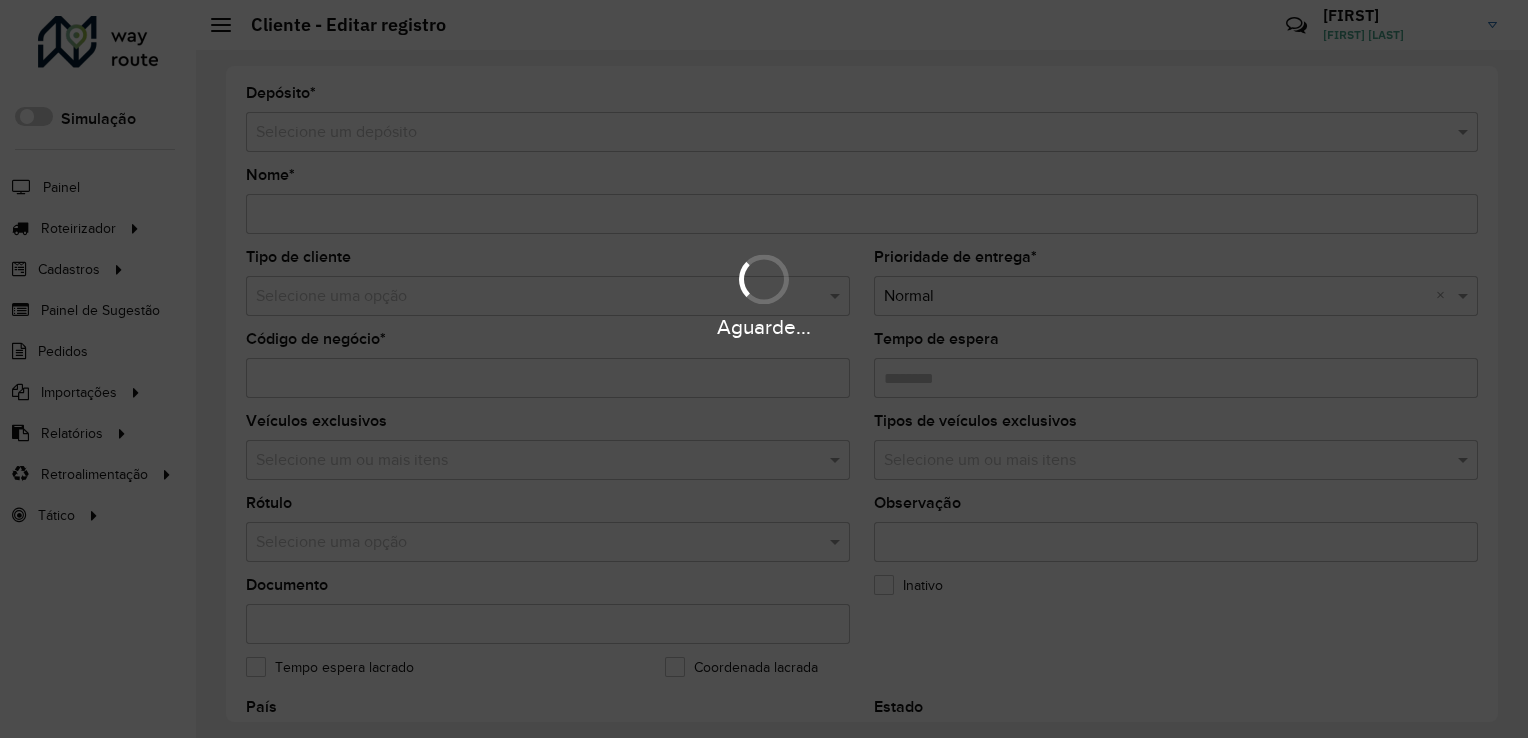 type on "**********" 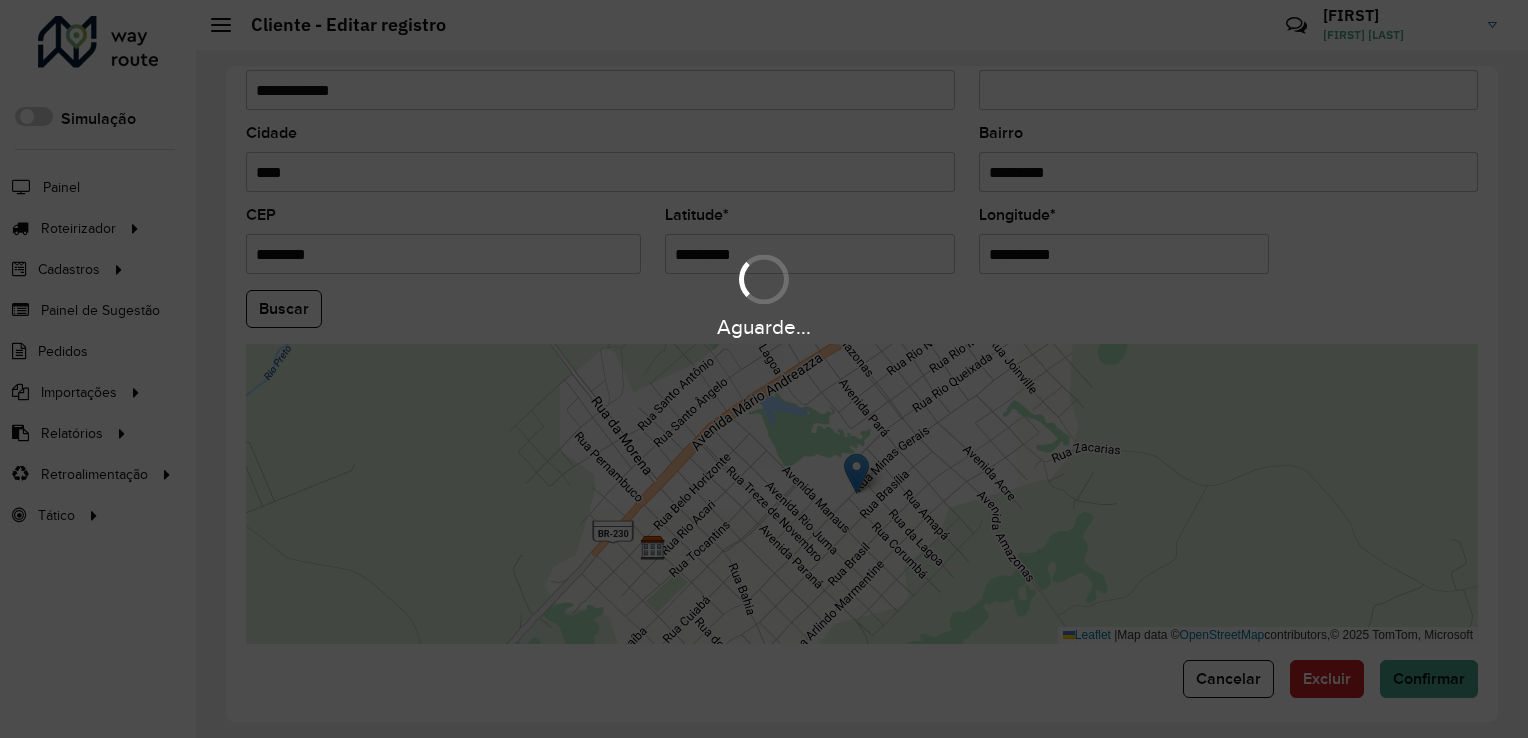 scroll, scrollTop: 741, scrollLeft: 0, axis: vertical 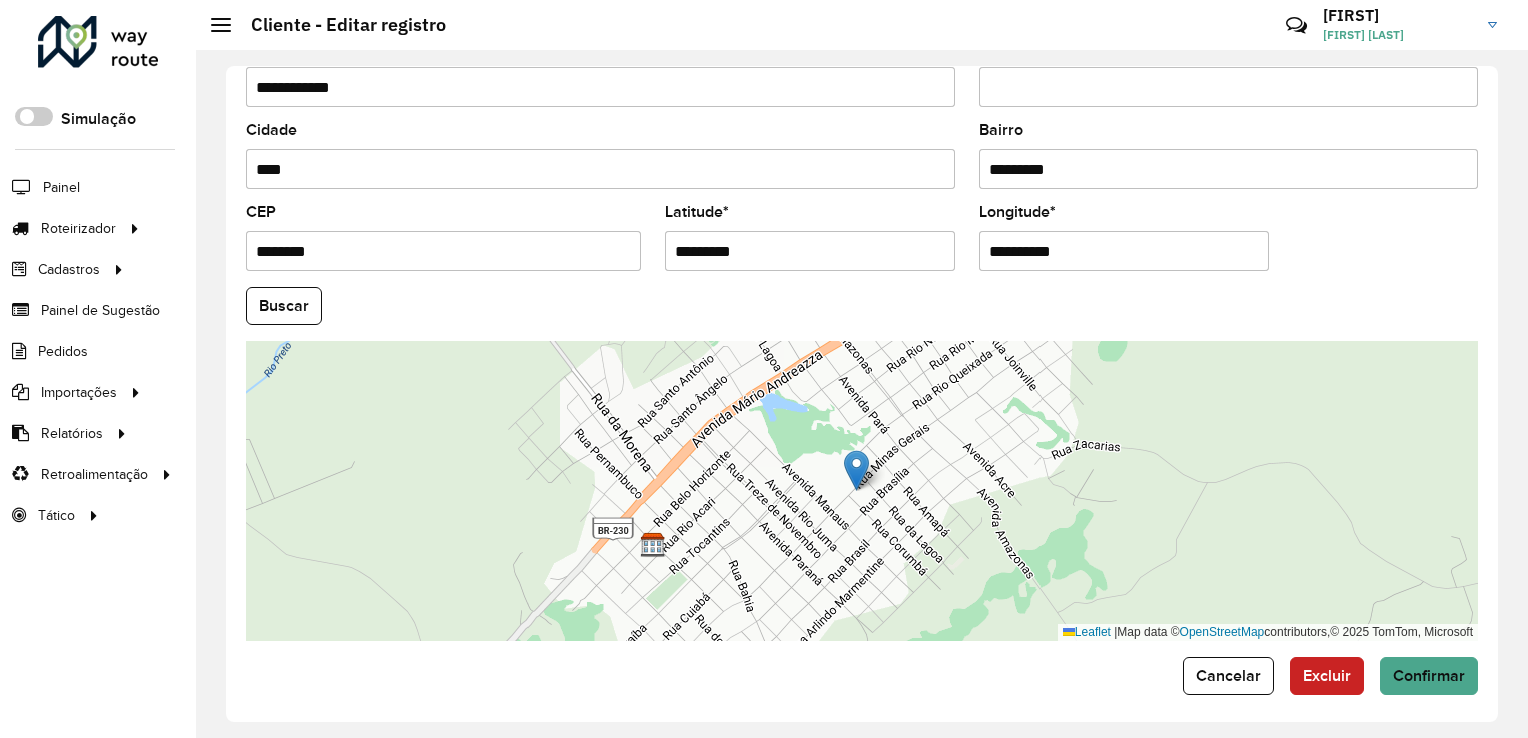 click on "Buscar" 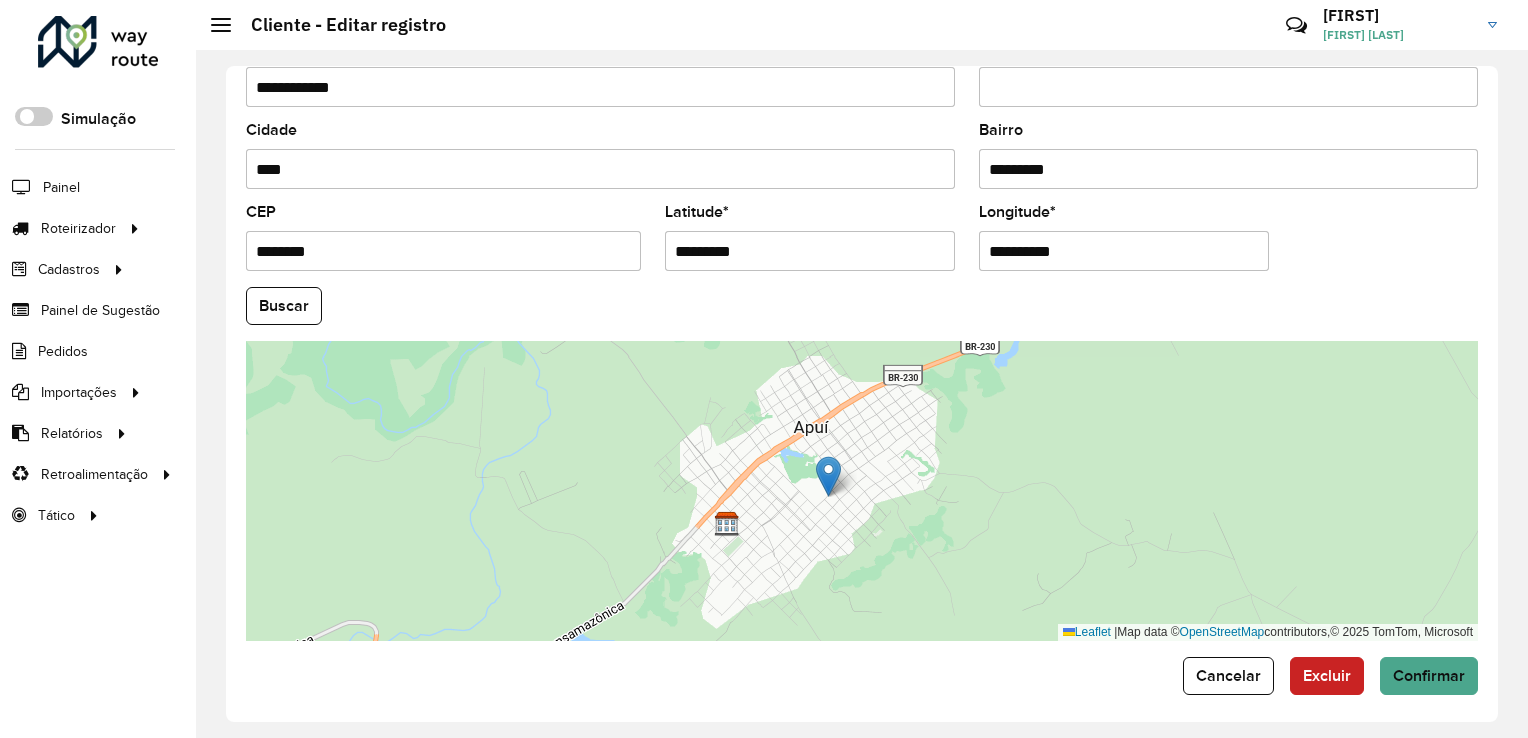 drag, startPoint x: 1497, startPoint y: 520, endPoint x: 1502, endPoint y: 482, distance: 38.327538 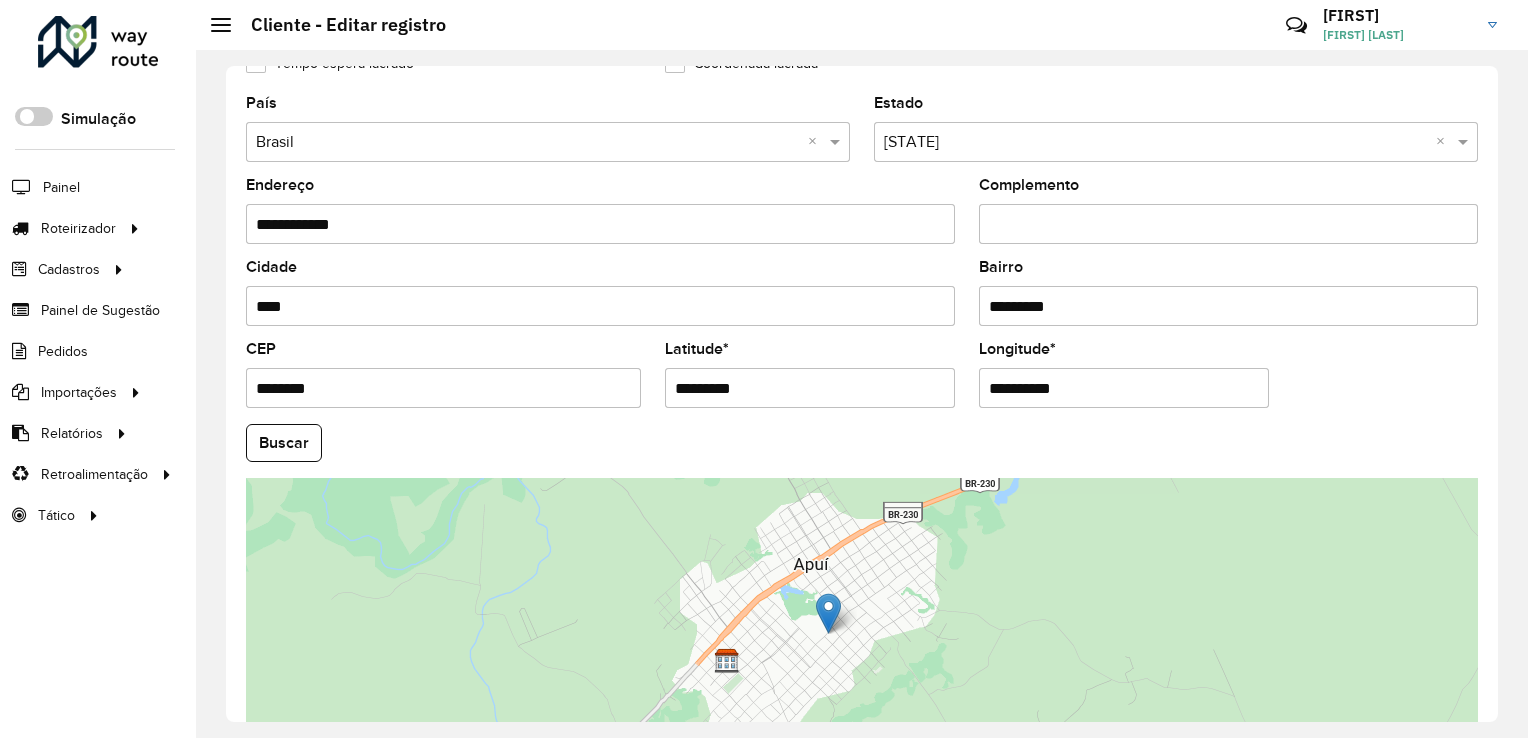 scroll, scrollTop: 741, scrollLeft: 0, axis: vertical 